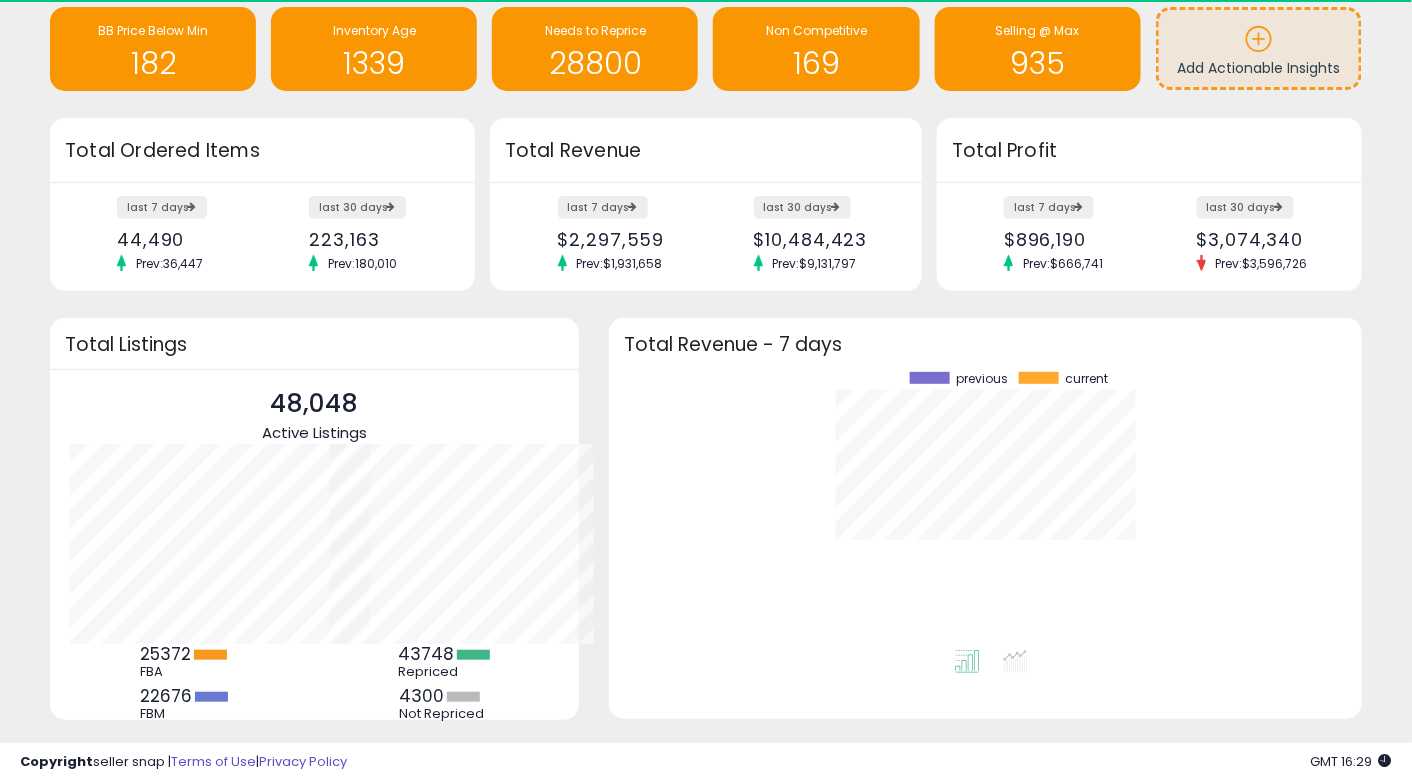 scroll, scrollTop: 138, scrollLeft: 0, axis: vertical 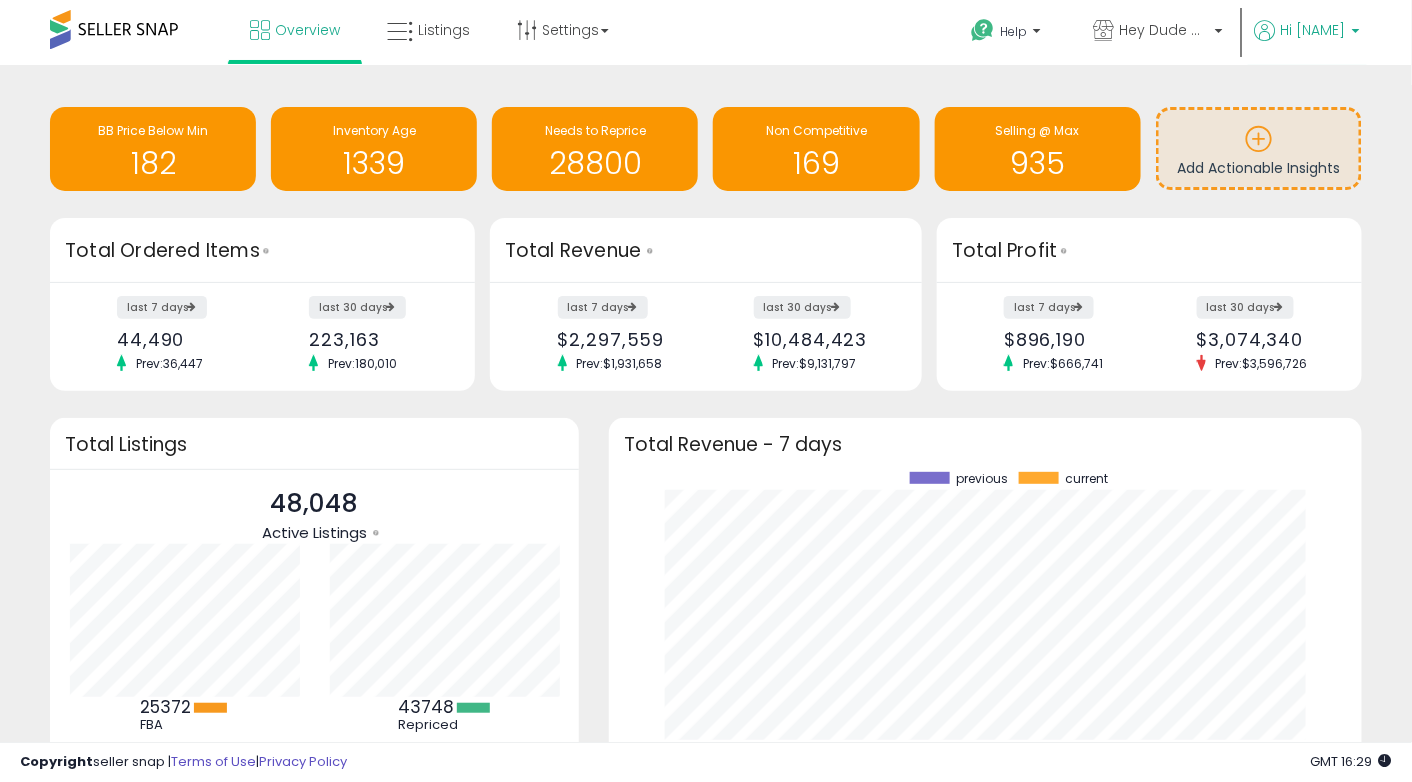 click on "Hi [NAME]" at bounding box center [1313, 30] 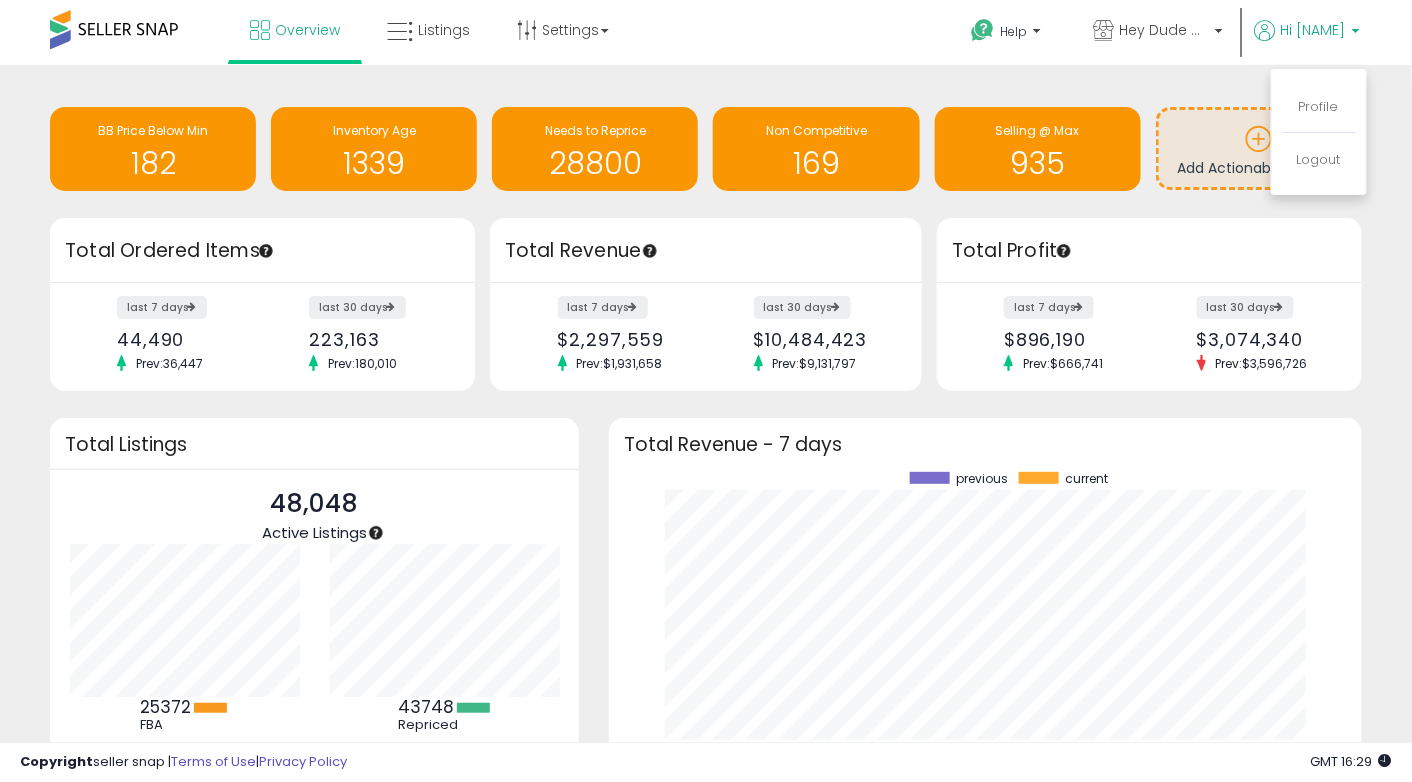 click on "Help
Contact Support
Search Knowledge Hub
Request a Feature
Hi Nam" at bounding box center (1149, 42) 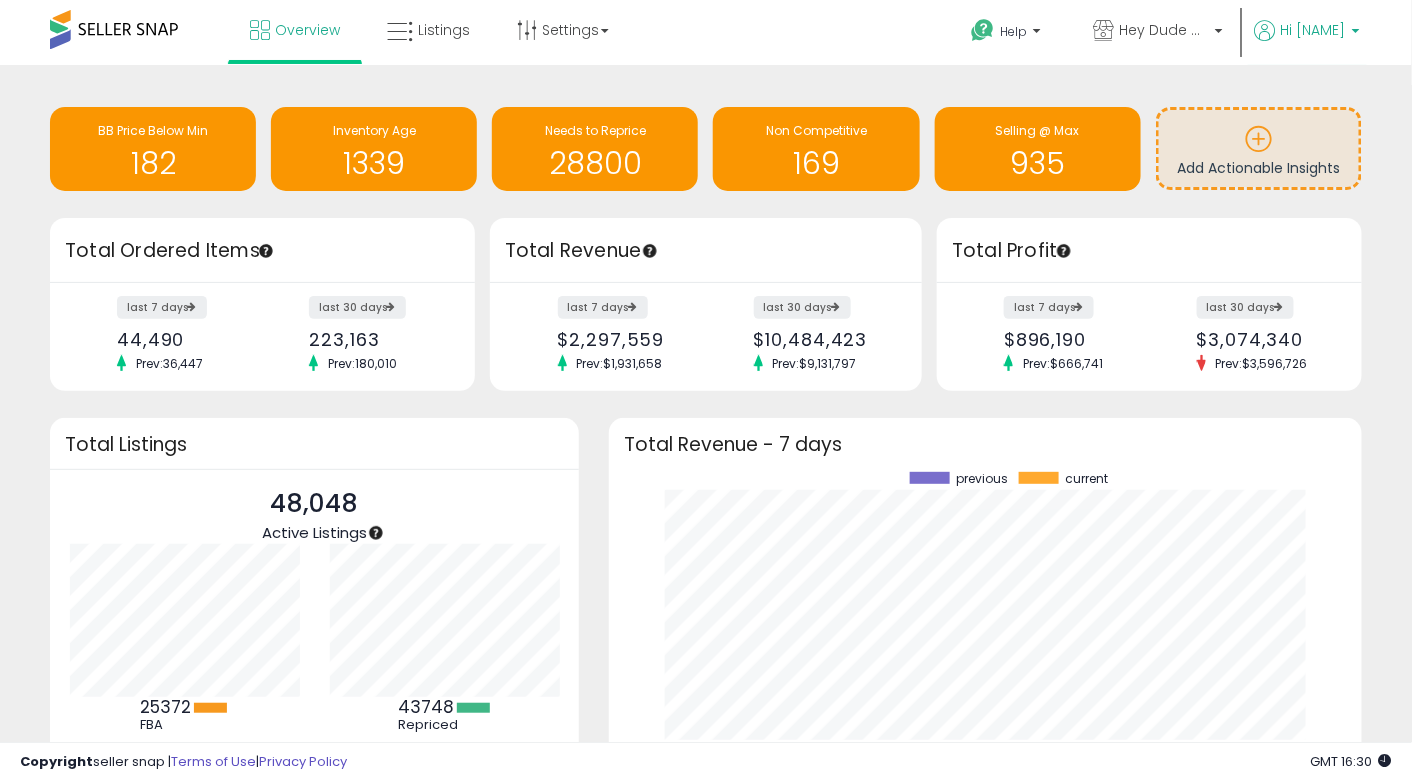 click on "Hi [NAME]" at bounding box center (1307, 32) 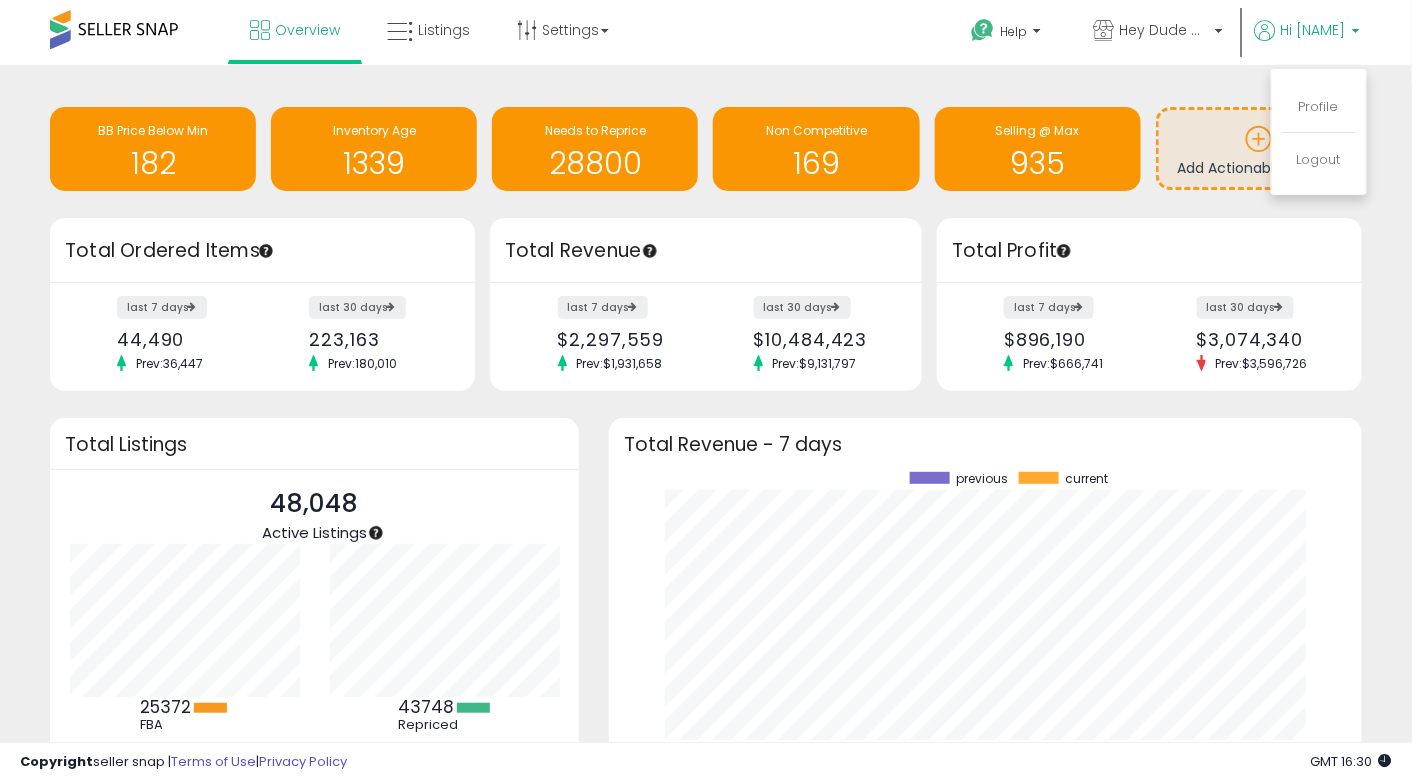 click on "Overview
Listings
Settings" at bounding box center [450, 42] 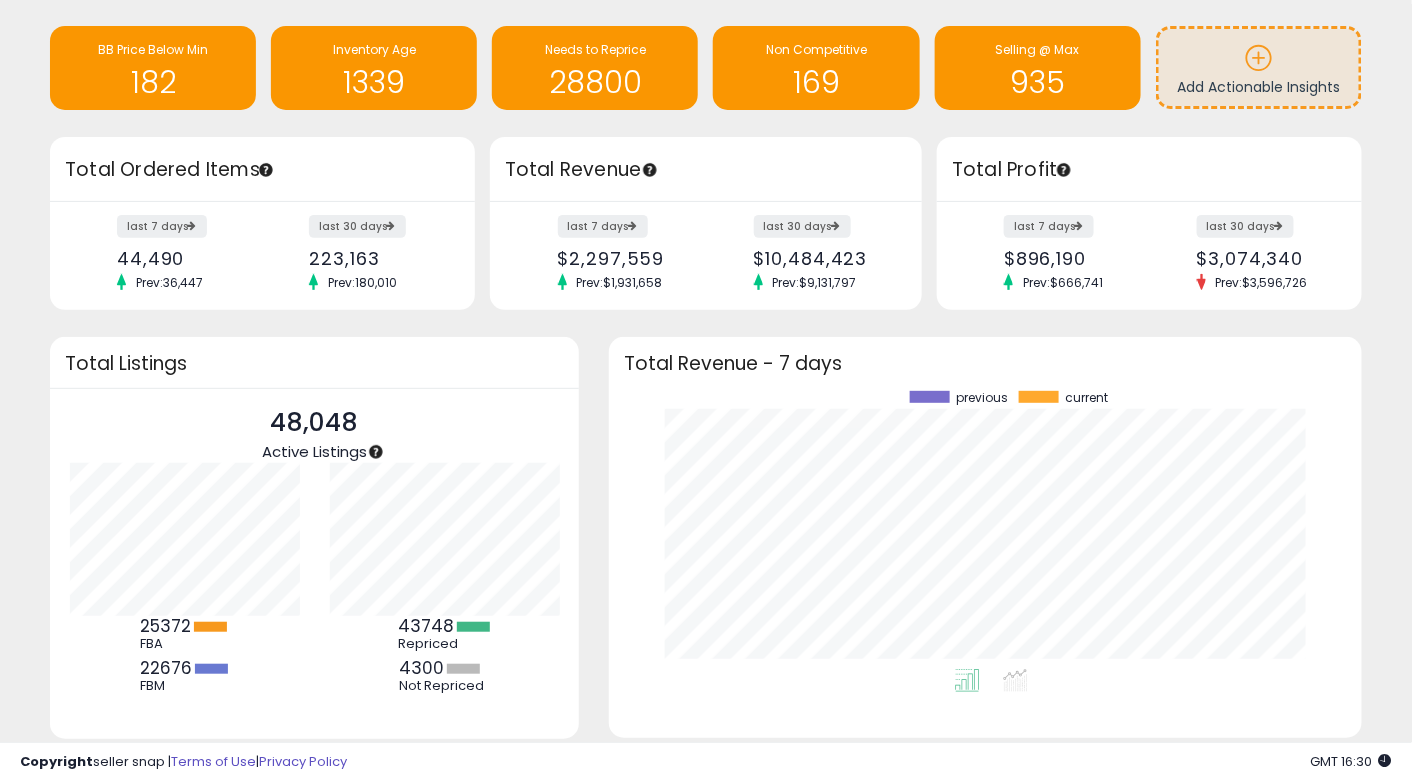 scroll, scrollTop: 0, scrollLeft: 0, axis: both 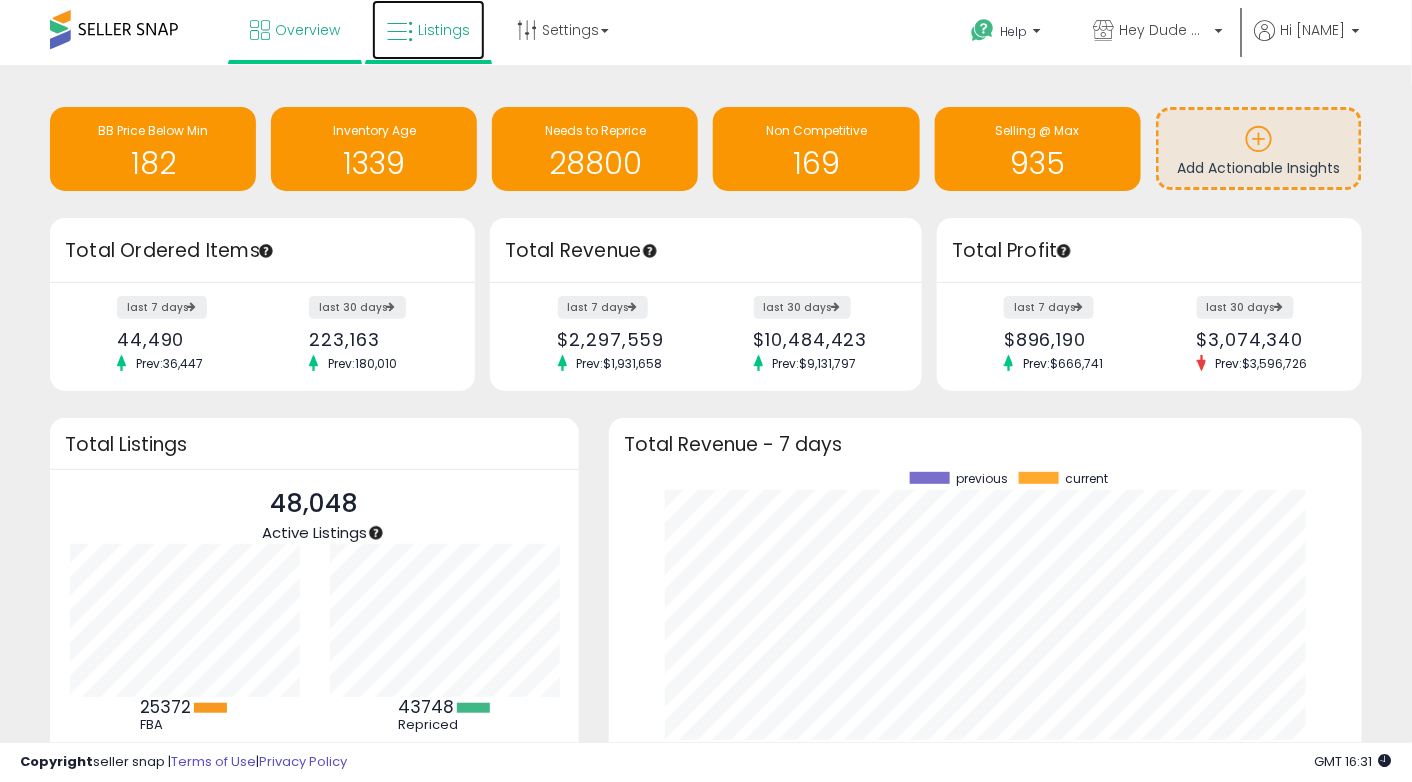 click on "Listings" at bounding box center [444, 30] 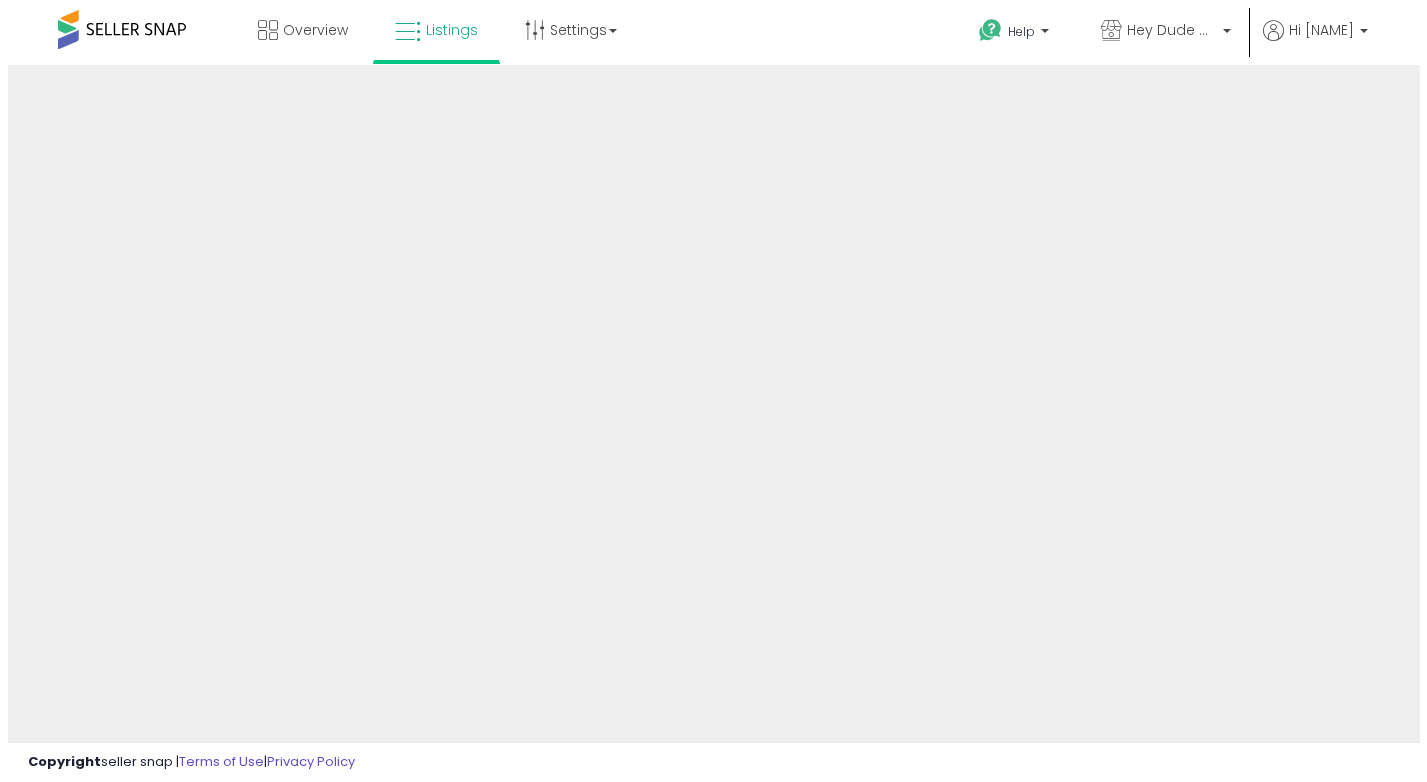 scroll, scrollTop: 0, scrollLeft: 0, axis: both 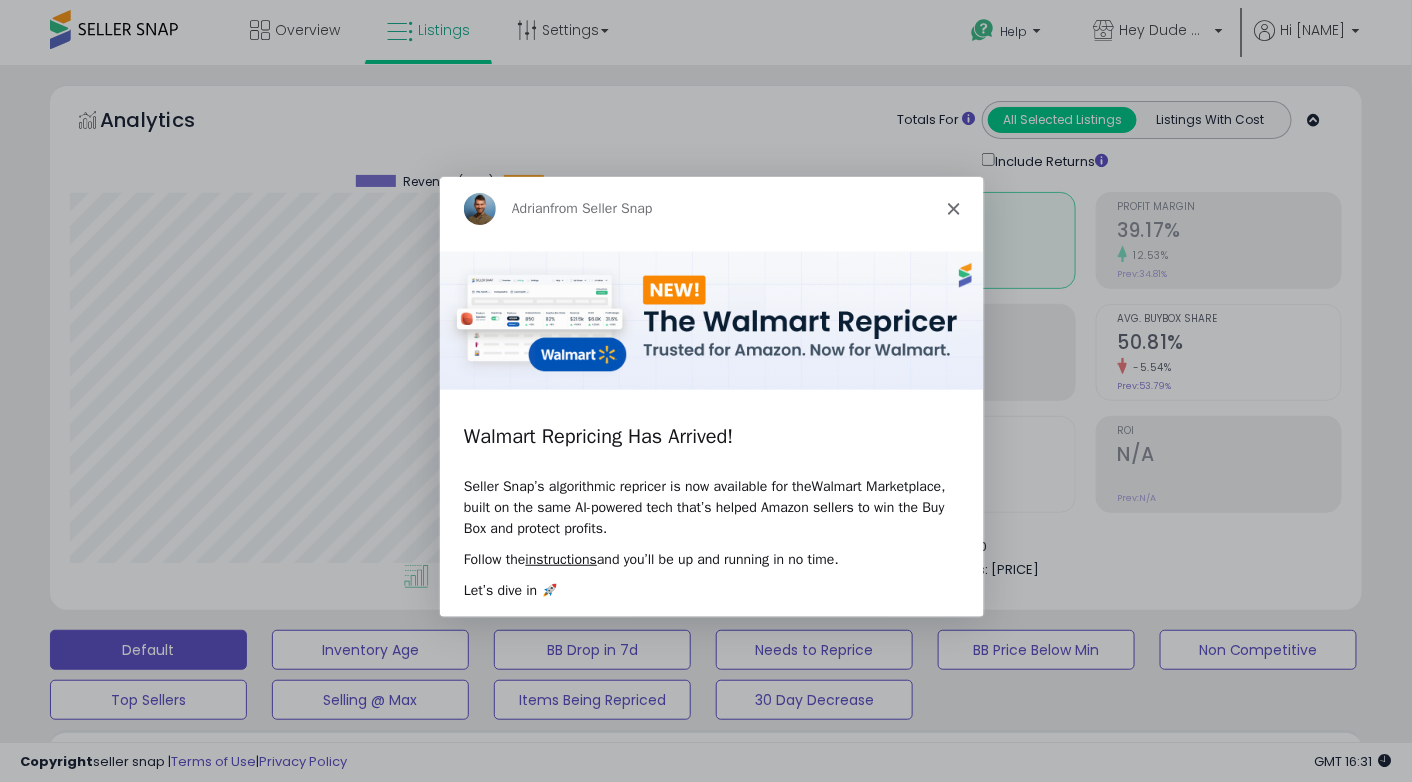 click 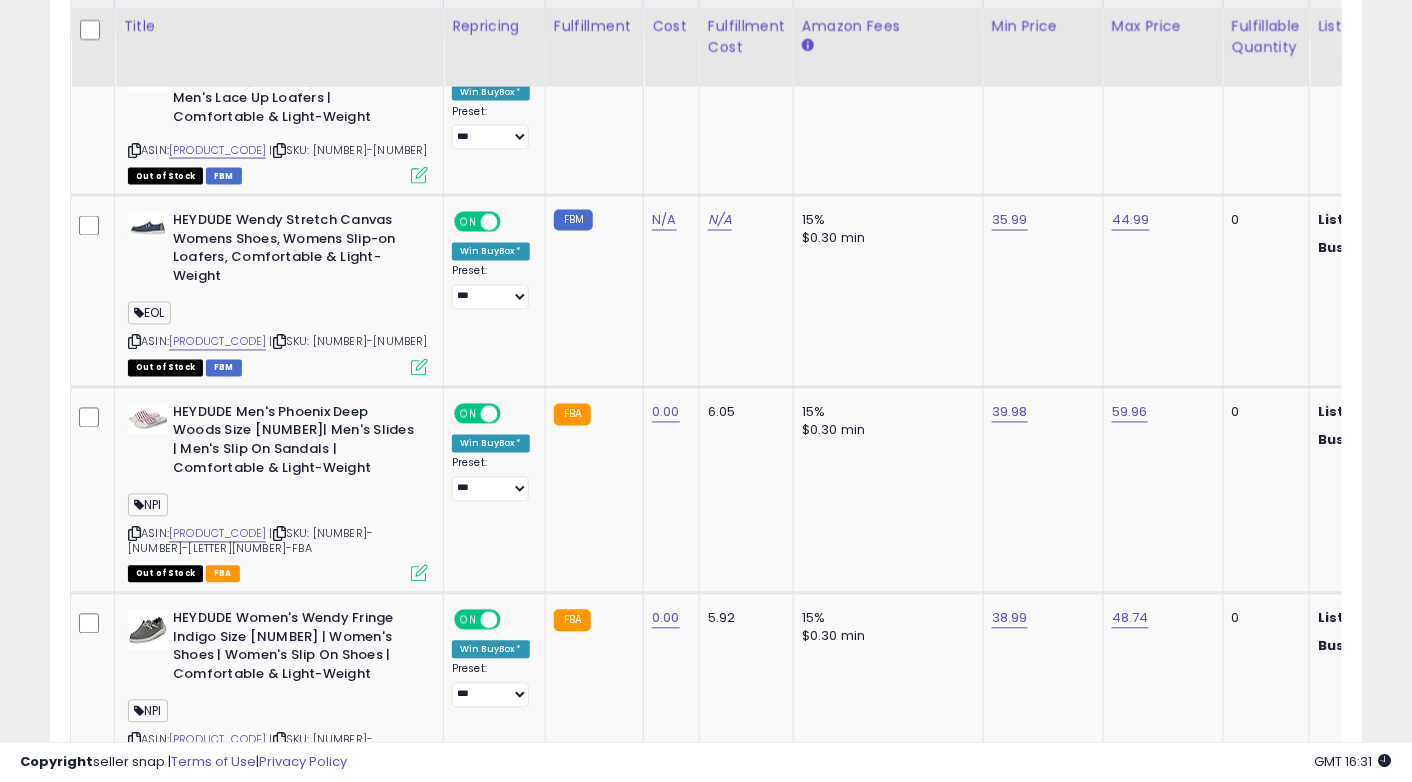 scroll, scrollTop: 1021, scrollLeft: 0, axis: vertical 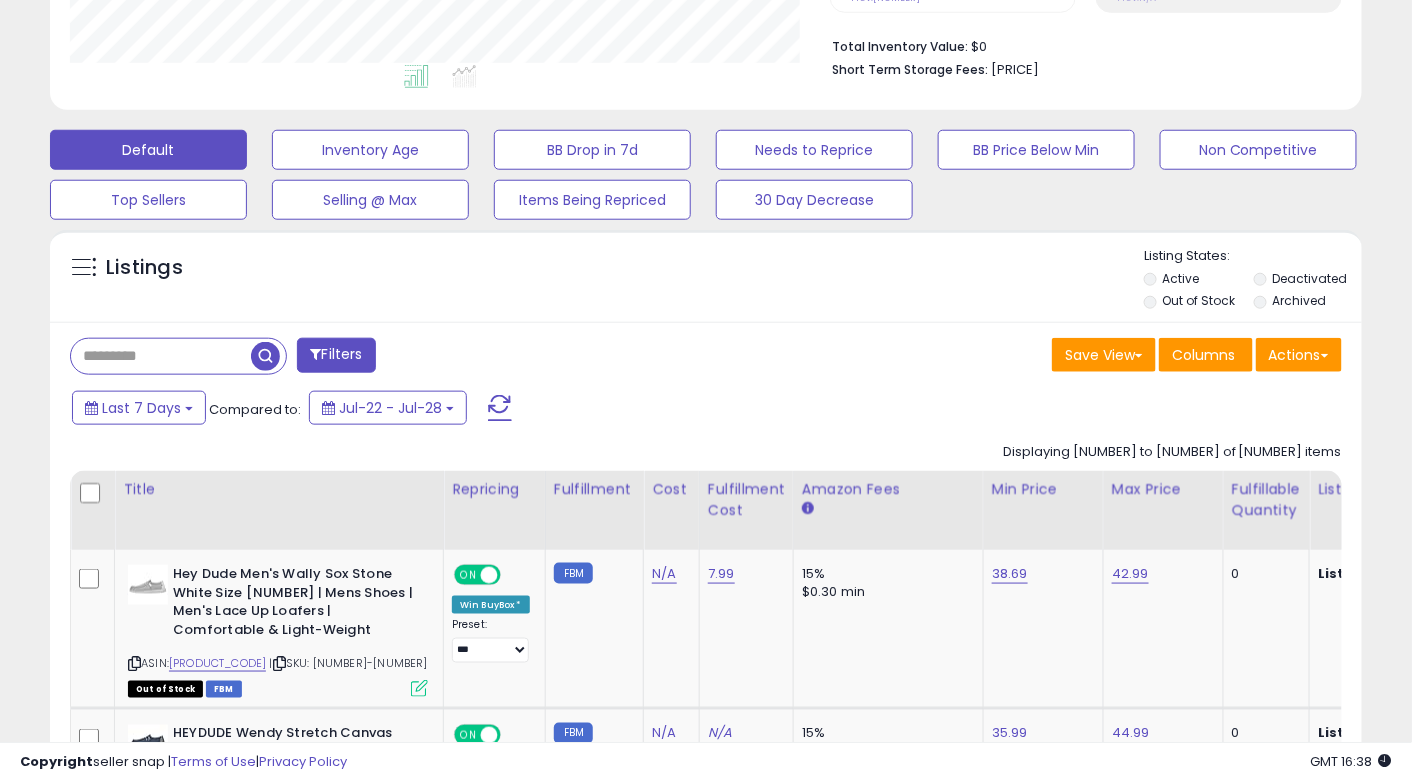 click on "Filters" at bounding box center (336, 355) 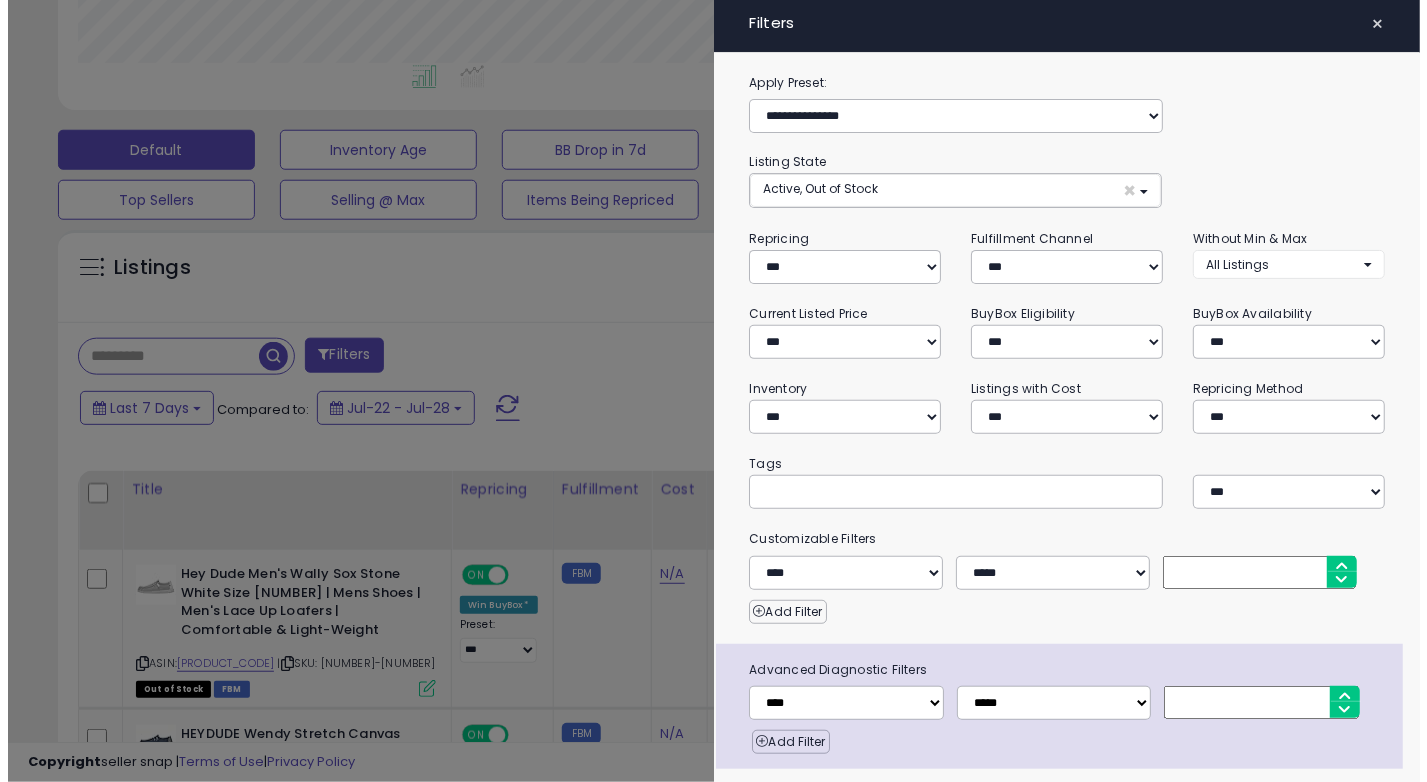 scroll, scrollTop: 999589, scrollLeft: 999231, axis: both 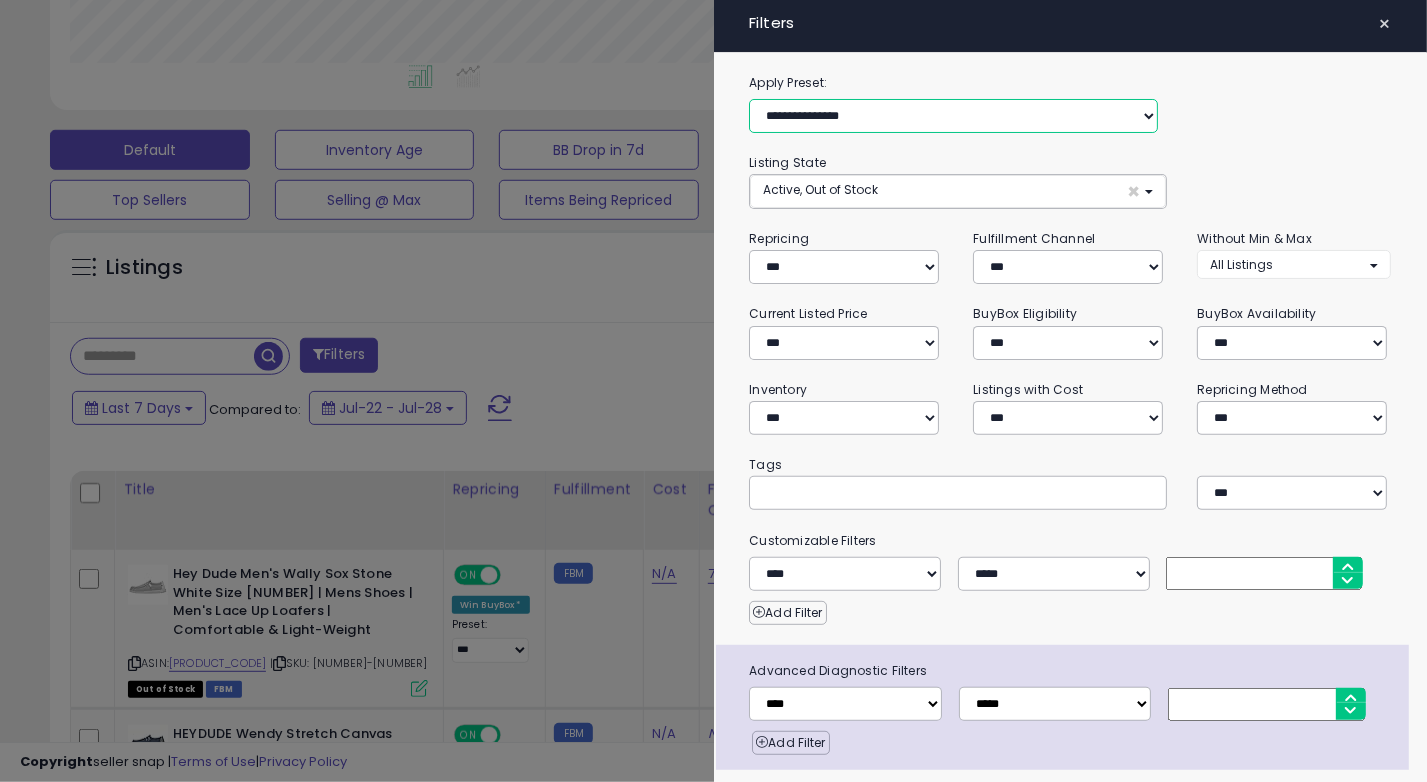 click on "**********" at bounding box center [953, 116] 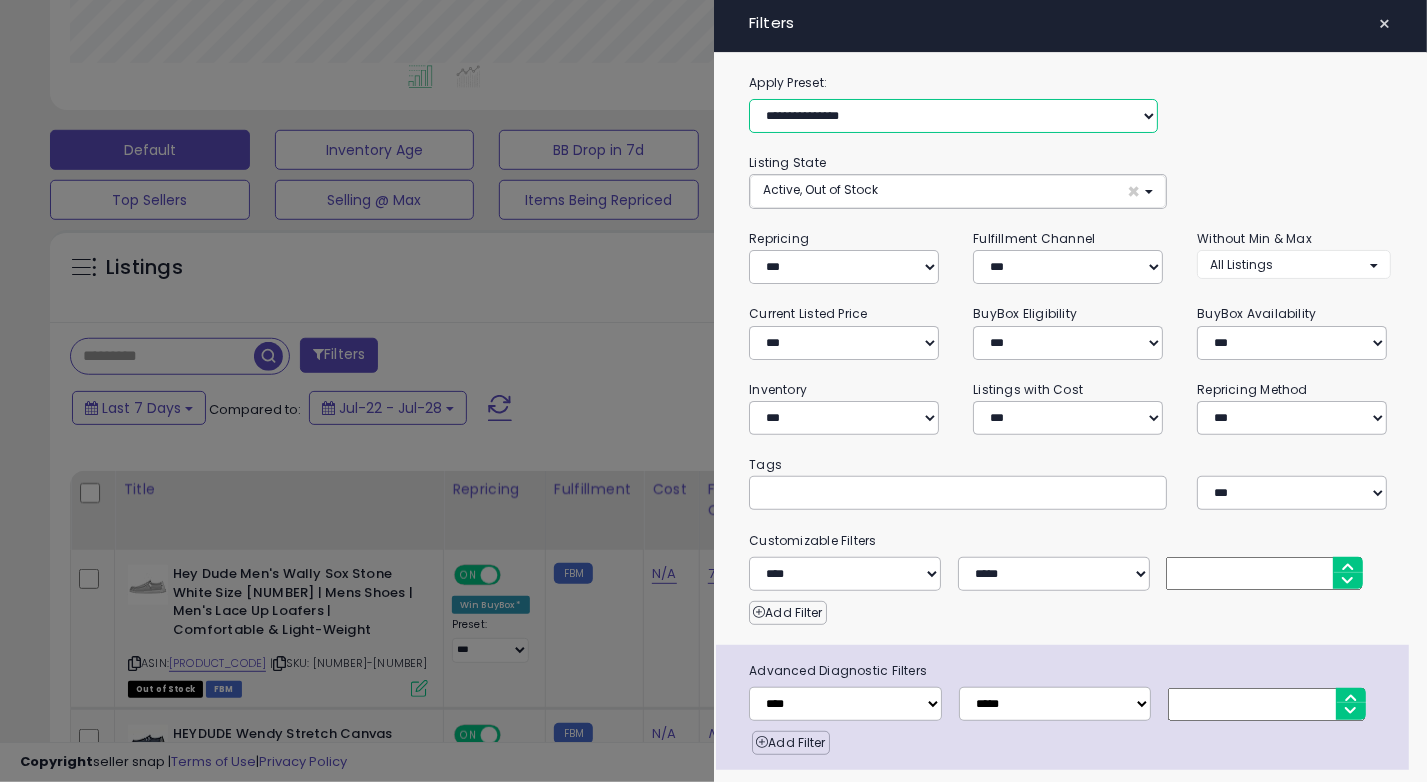click on "**********" at bounding box center (953, 116) 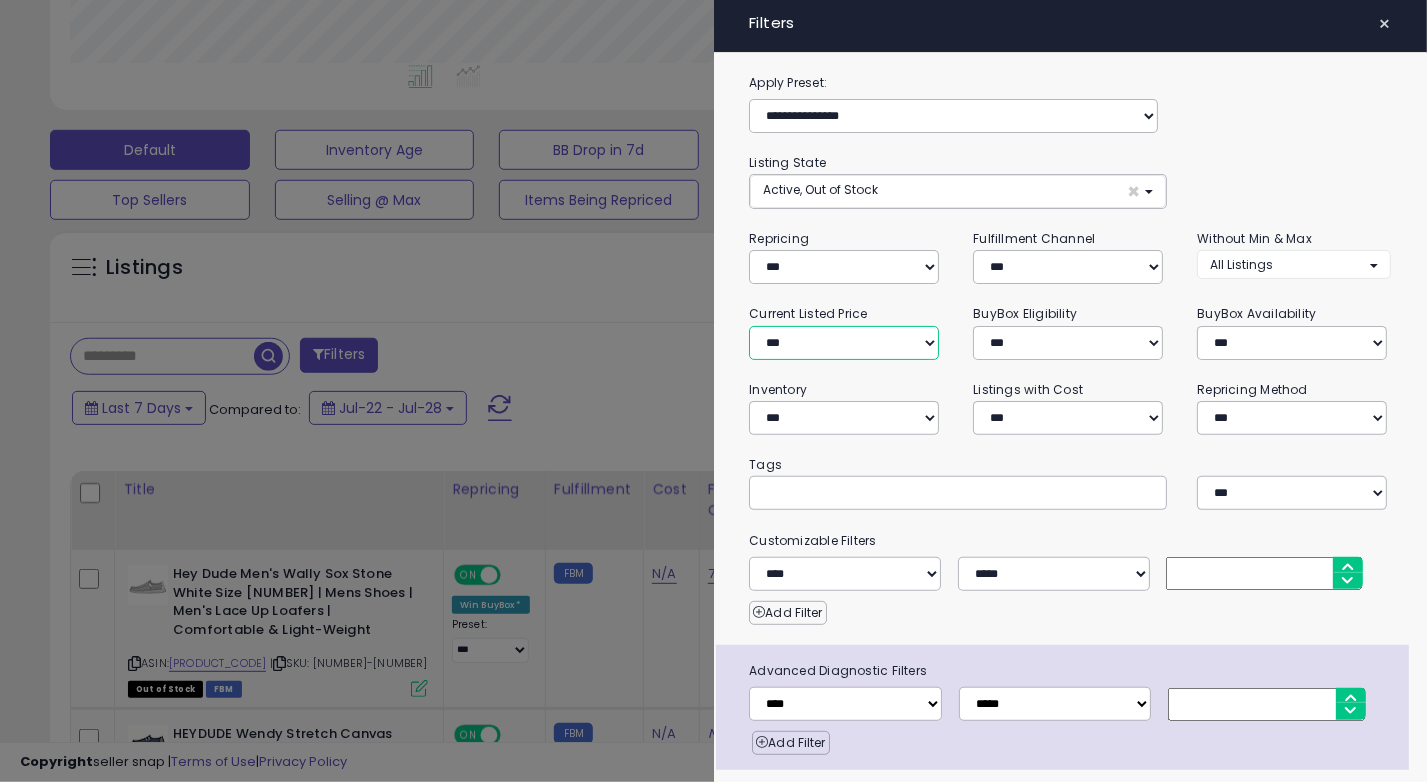 click on "**********" at bounding box center (844, 343) 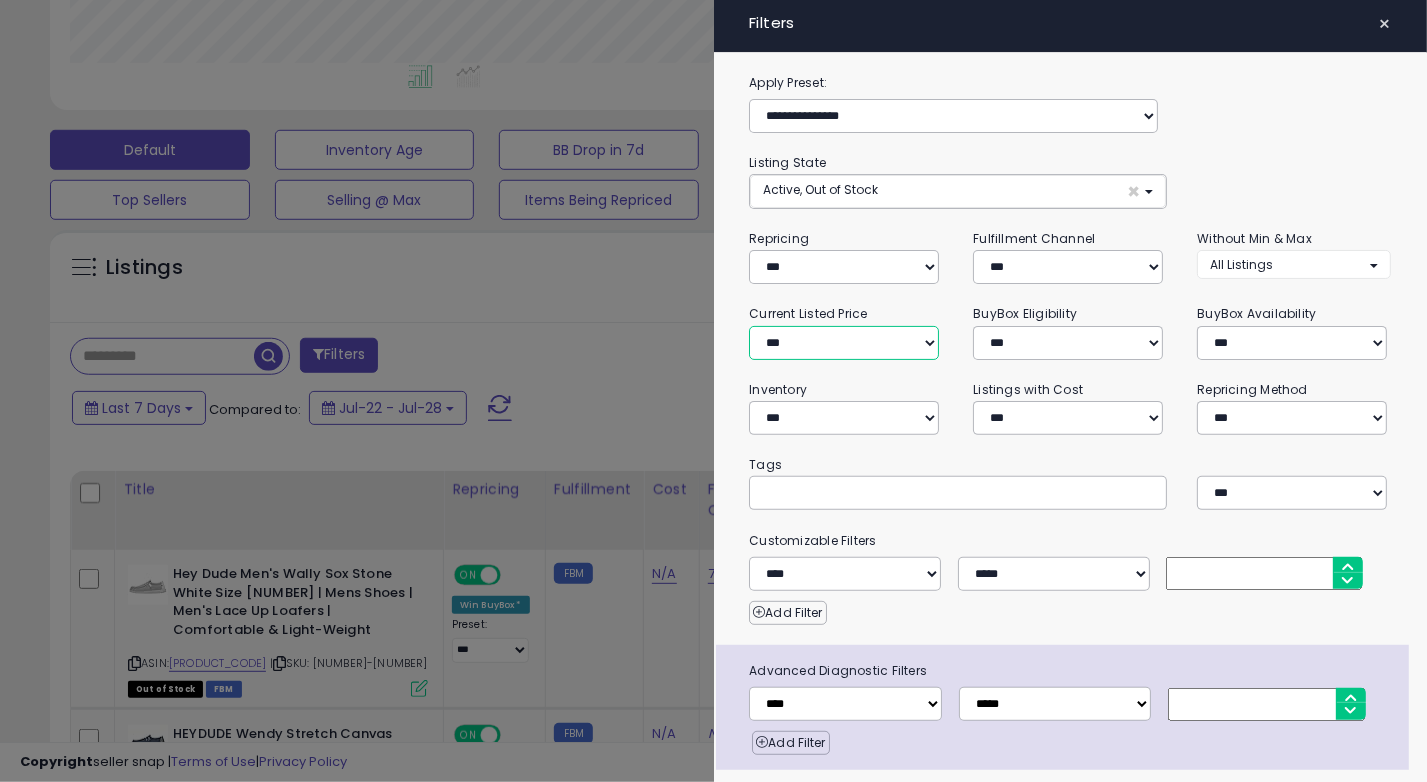 click on "**********" at bounding box center [844, 343] 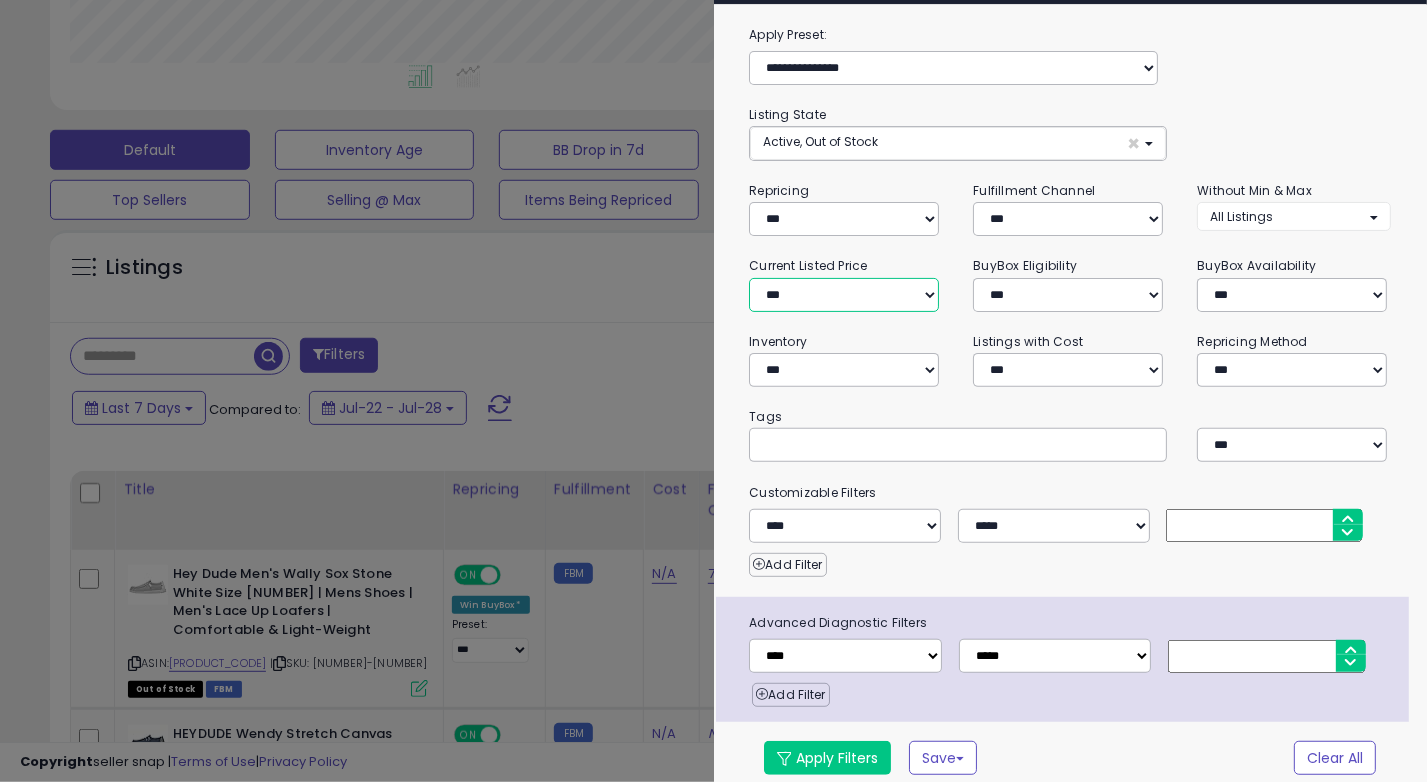 scroll, scrollTop: 52, scrollLeft: 0, axis: vertical 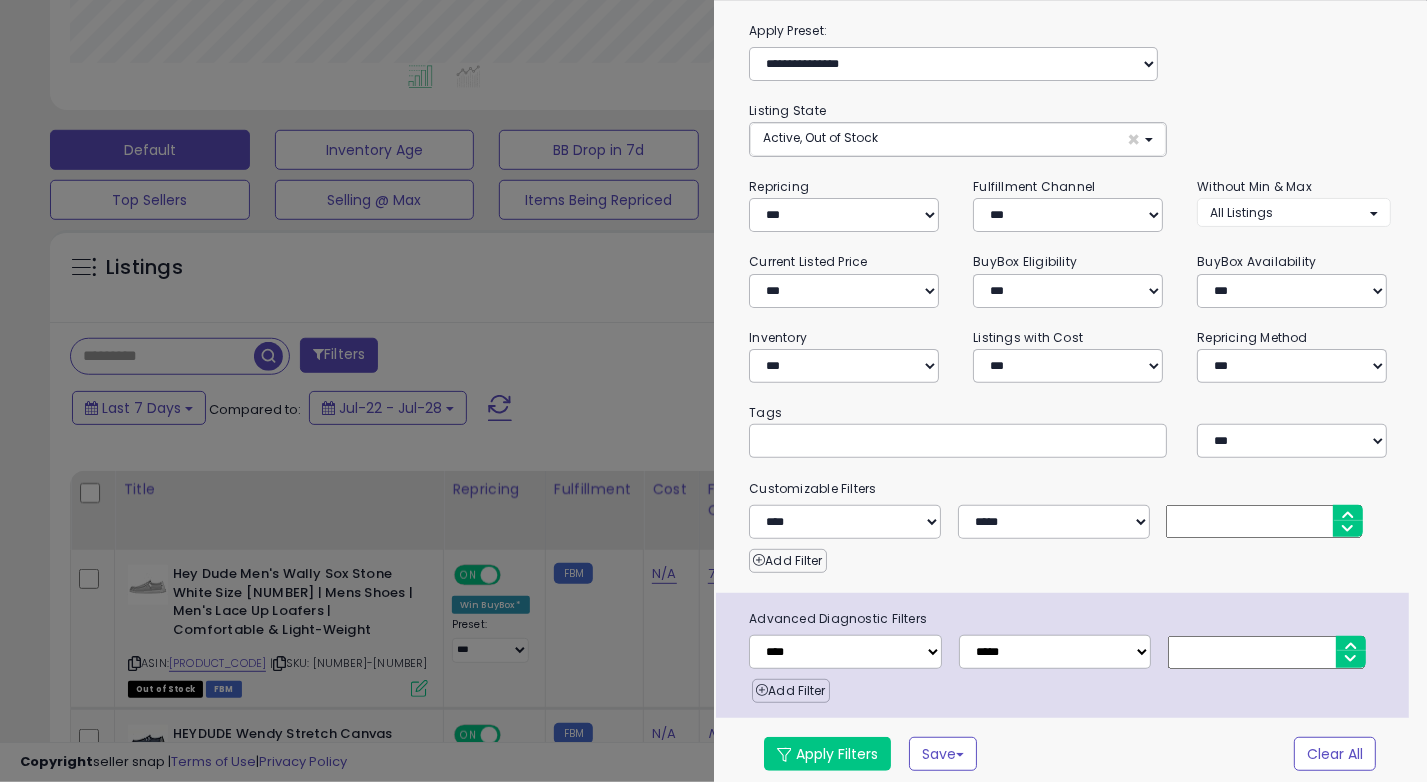 click at bounding box center (713, 391) 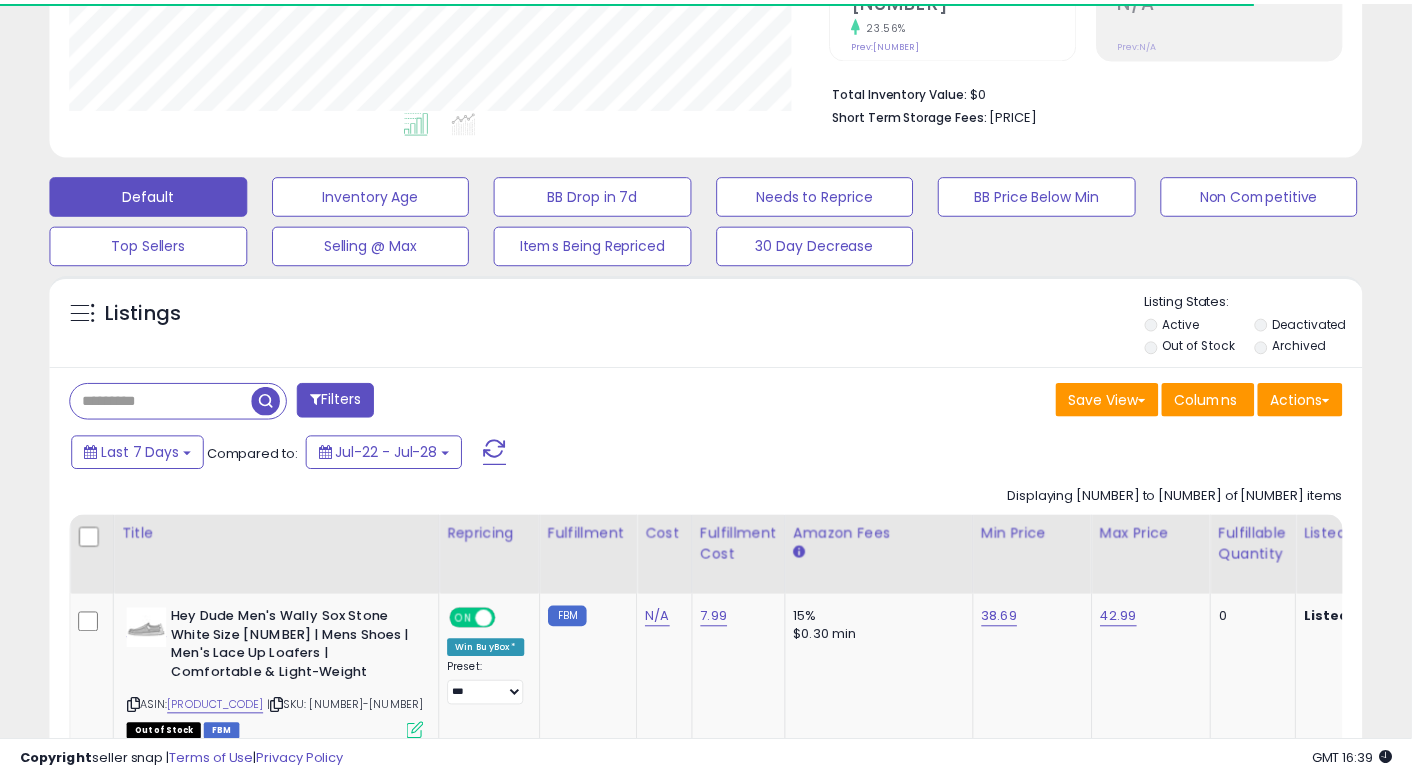 scroll, scrollTop: 500, scrollLeft: 0, axis: vertical 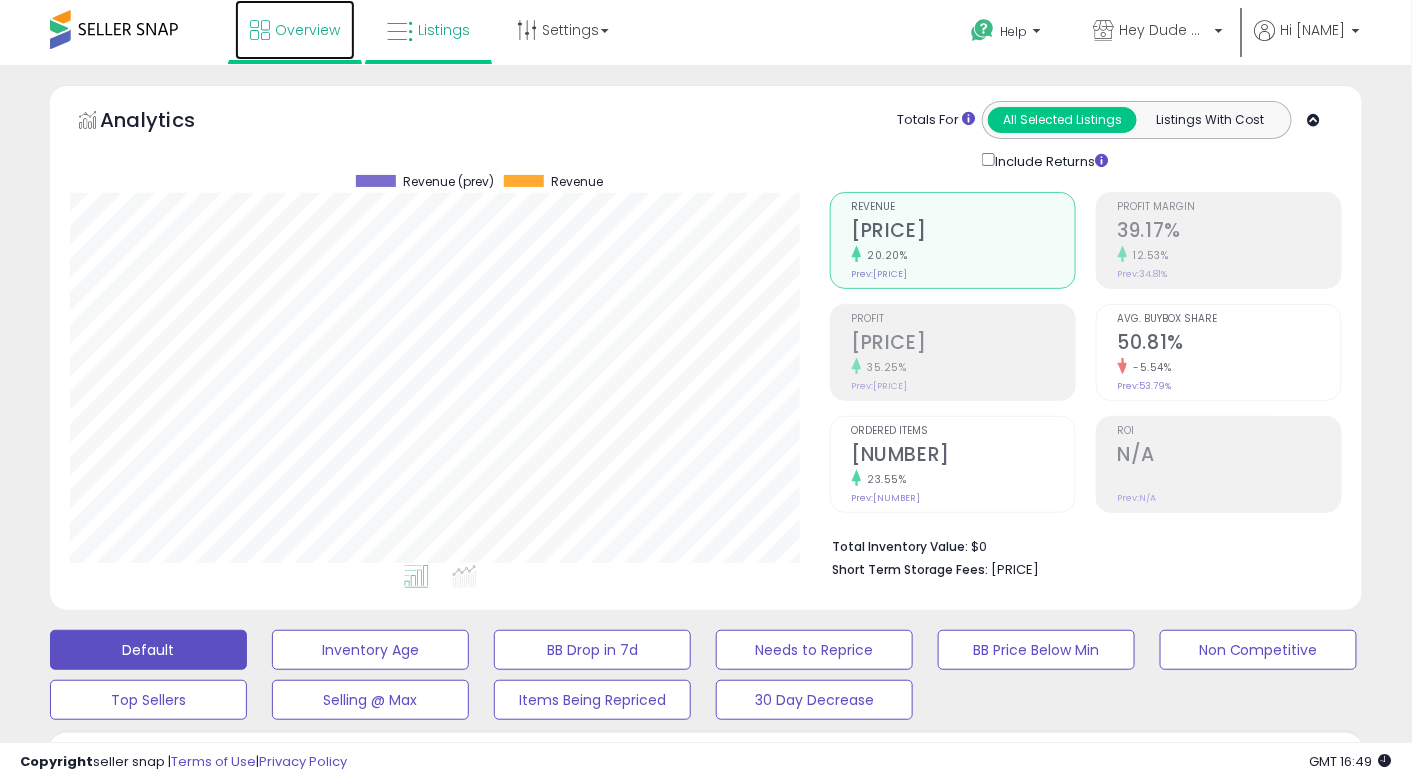 click on "Overview" at bounding box center (307, 30) 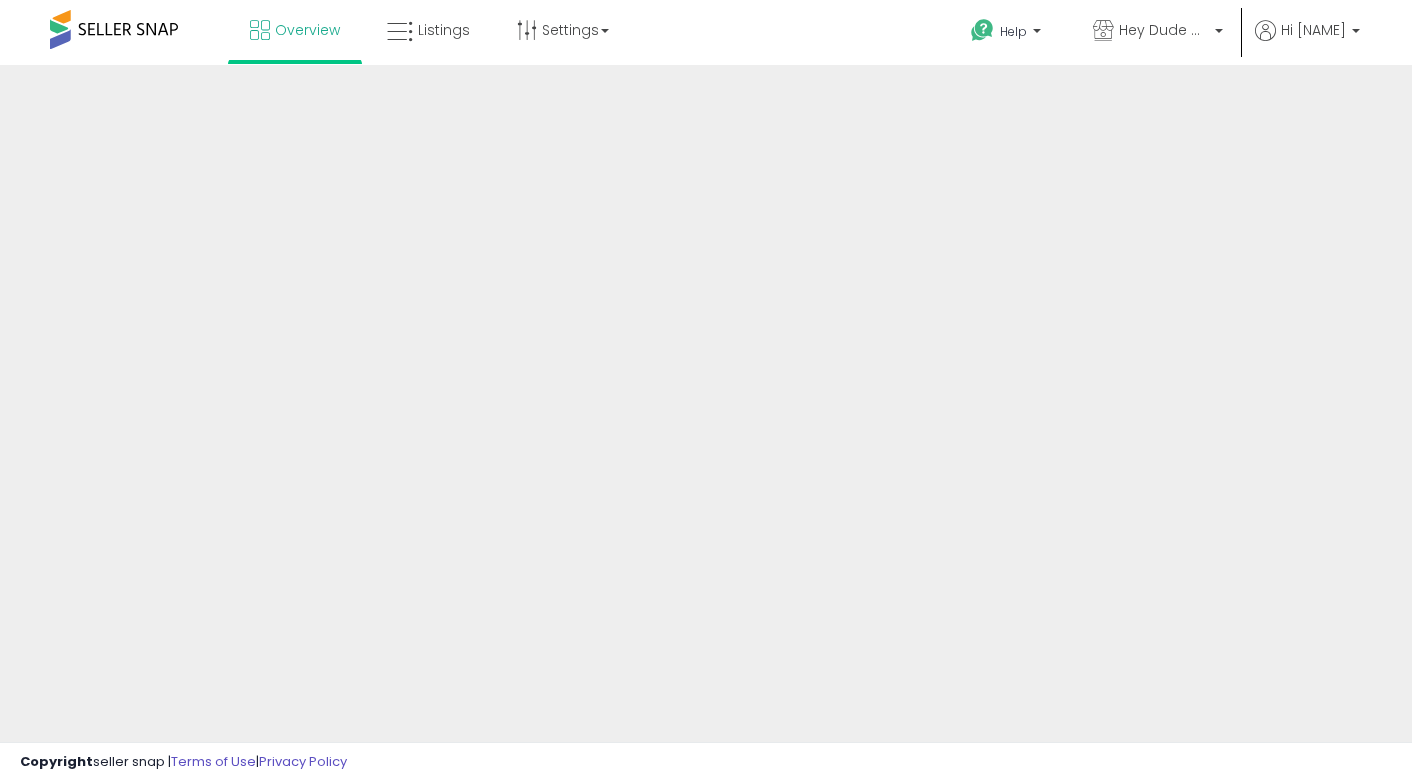 scroll, scrollTop: 0, scrollLeft: 0, axis: both 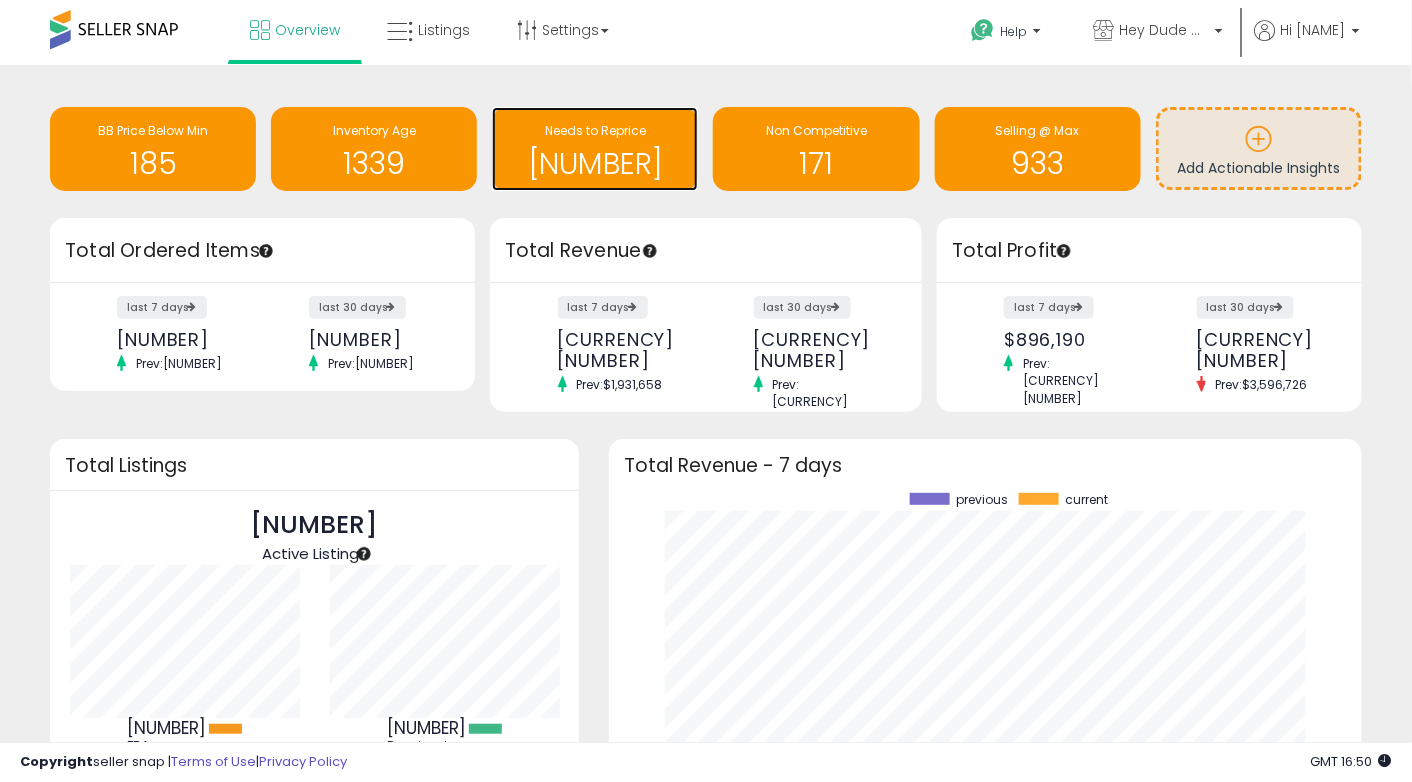 click on "28800" at bounding box center [595, 163] 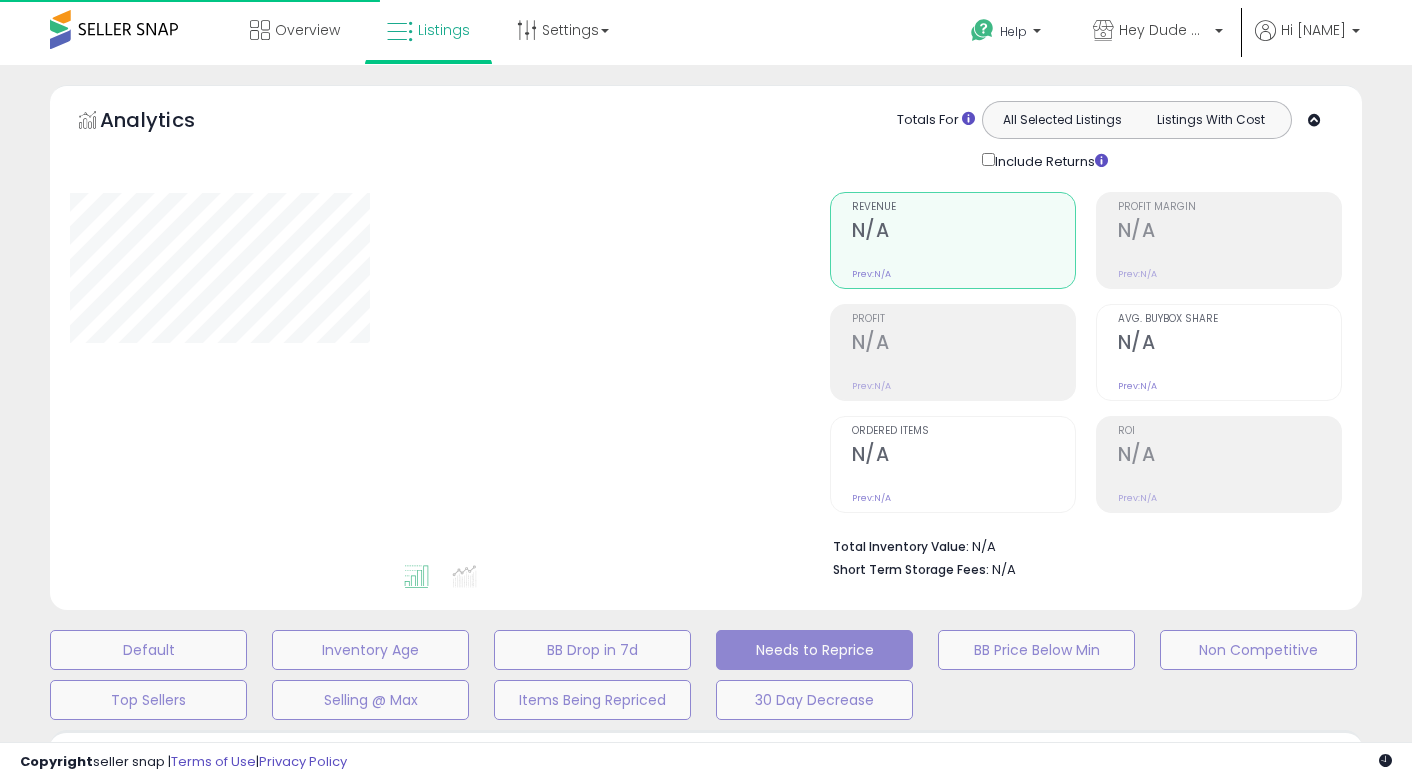 scroll, scrollTop: 0, scrollLeft: 0, axis: both 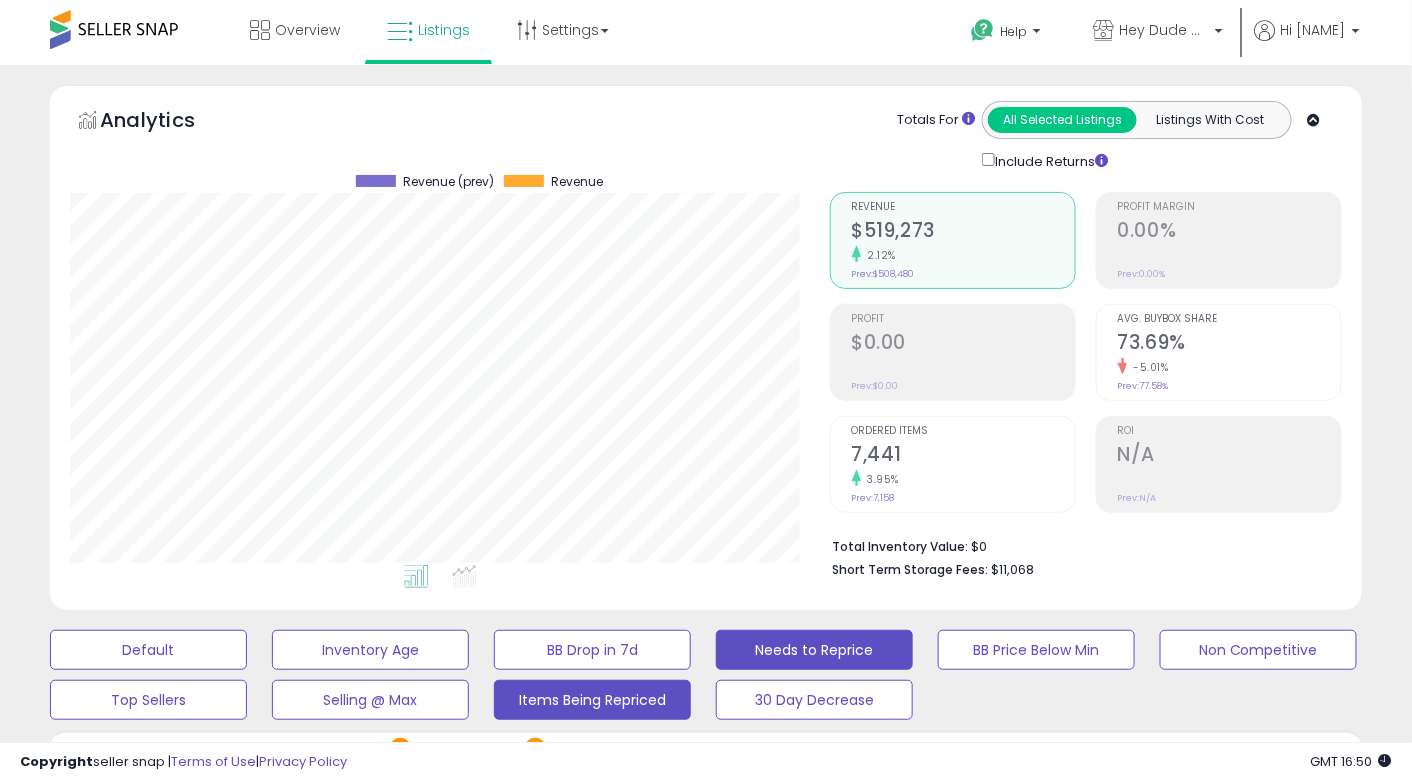 click on "Items Being Repriced" at bounding box center [148, 650] 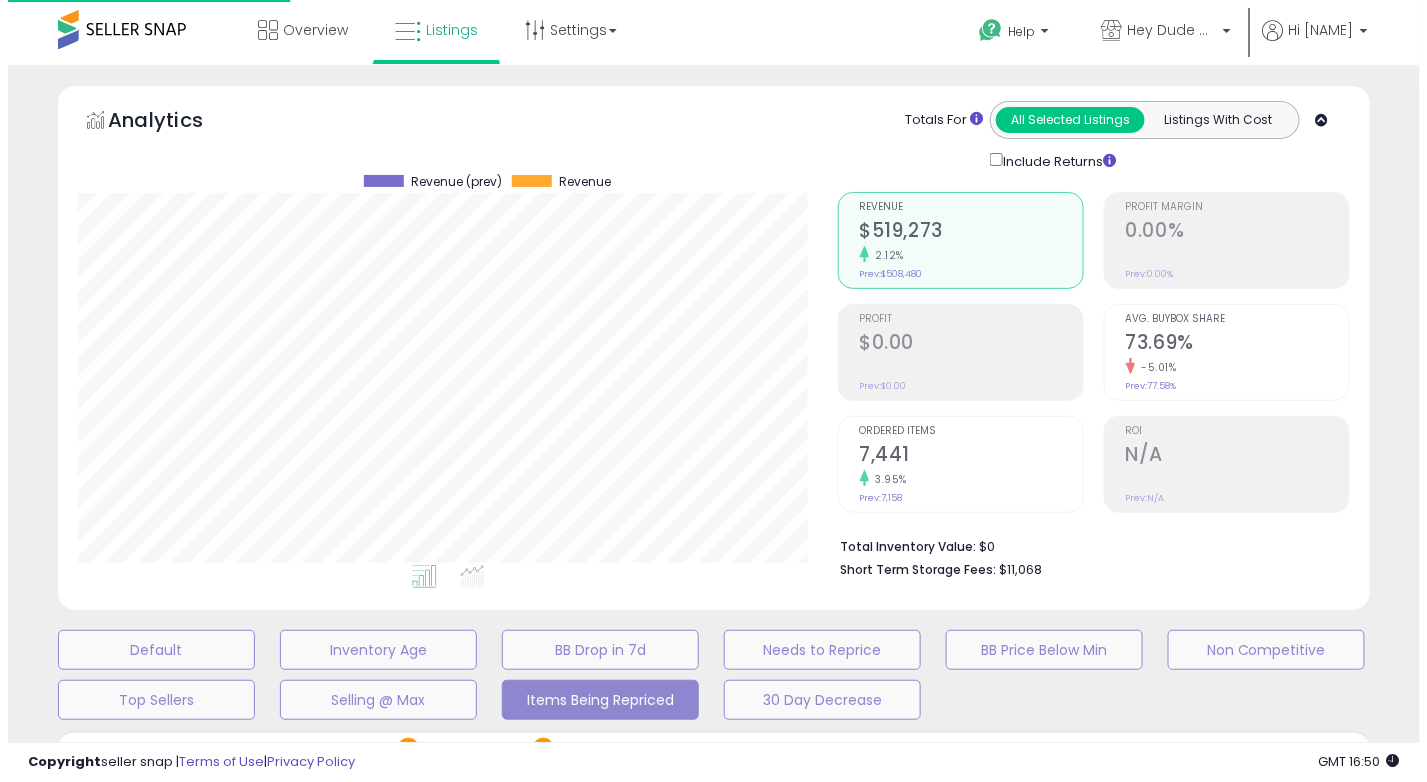 scroll, scrollTop: 999589, scrollLeft: 999231, axis: both 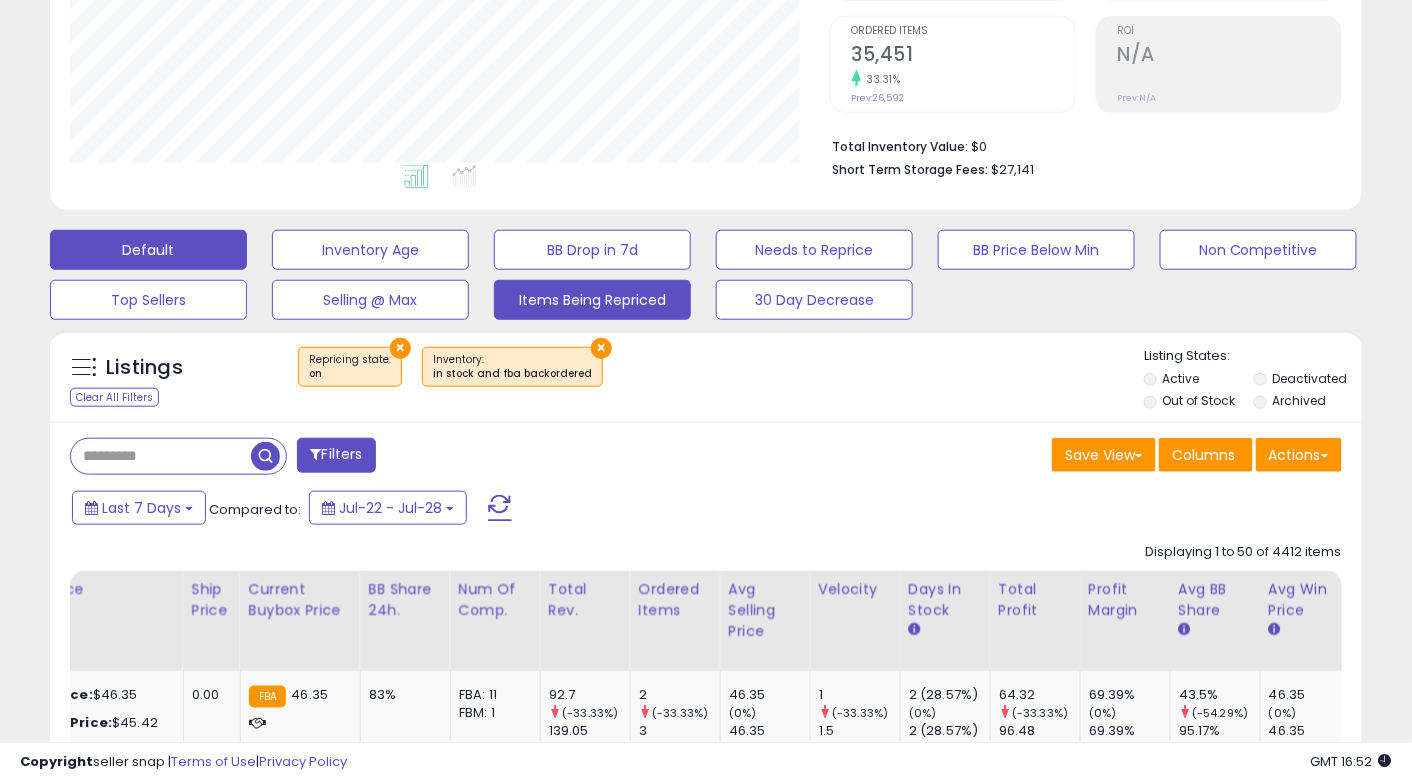 click on "Default" at bounding box center (148, 250) 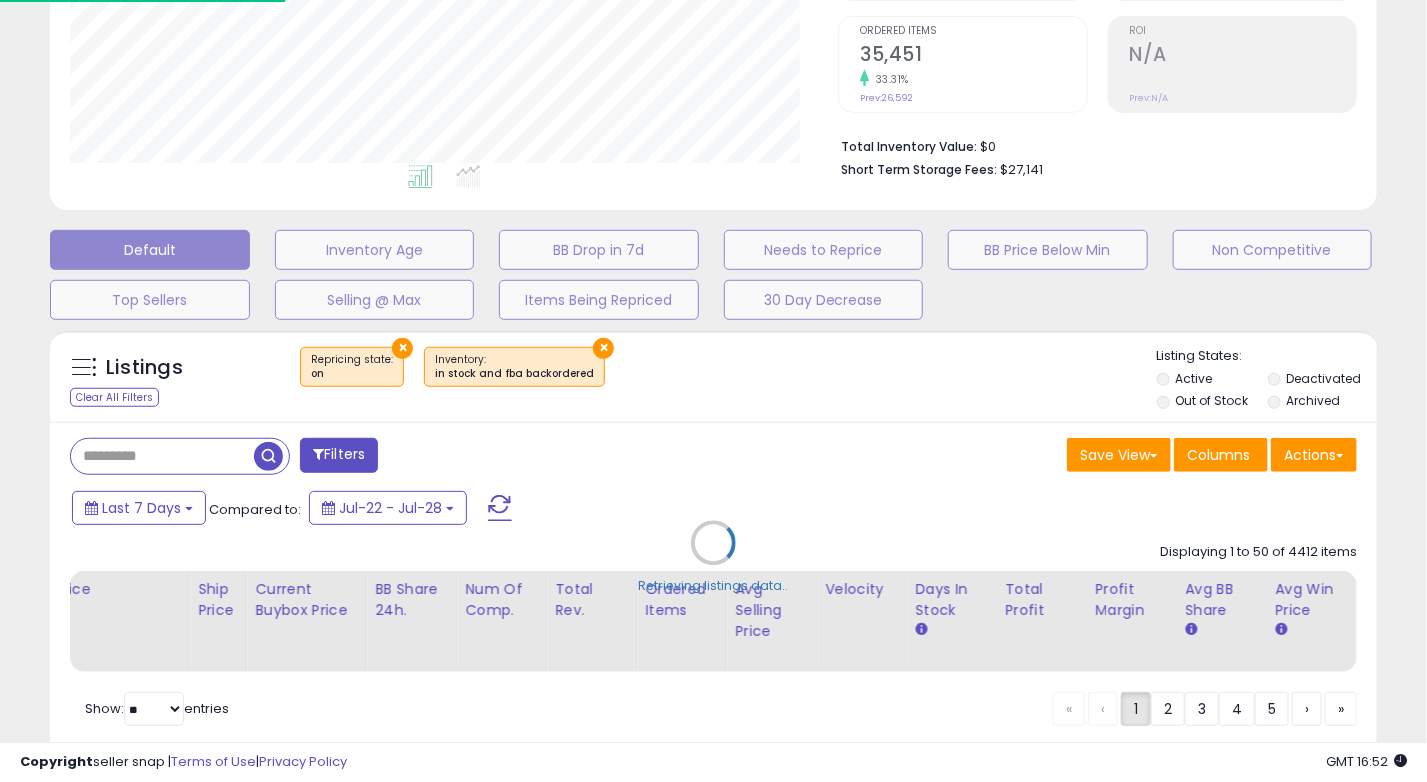 scroll, scrollTop: 999589, scrollLeft: 999231, axis: both 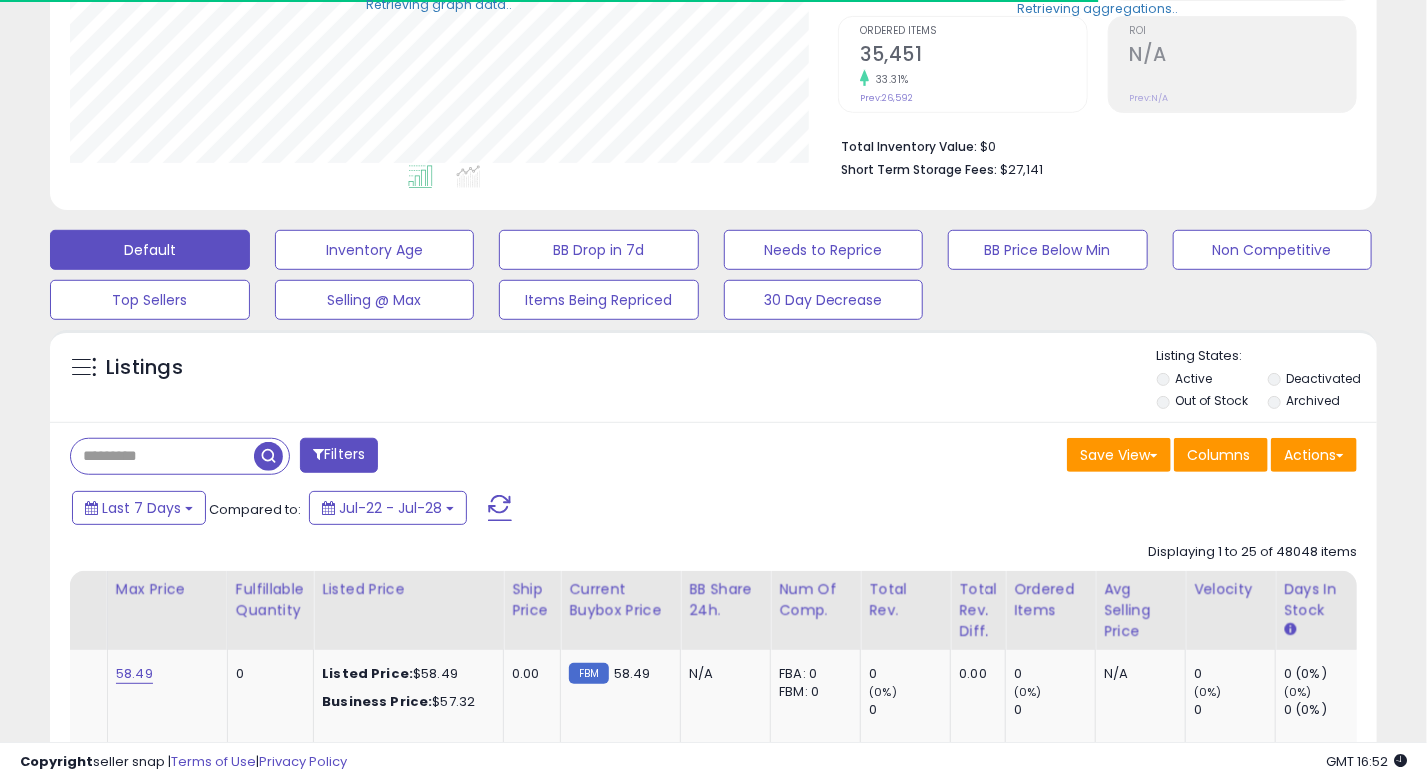 select on "**" 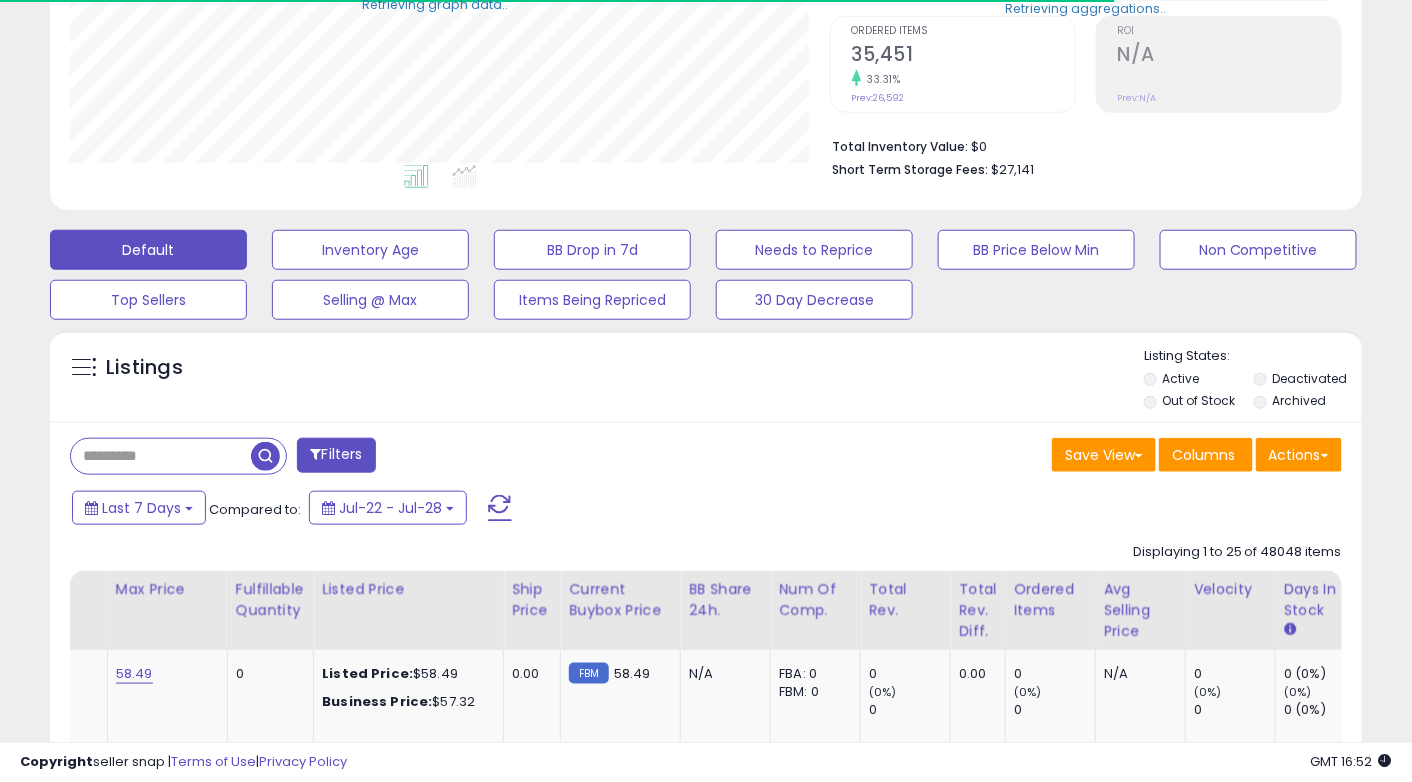 scroll, scrollTop: 409, scrollLeft: 759, axis: both 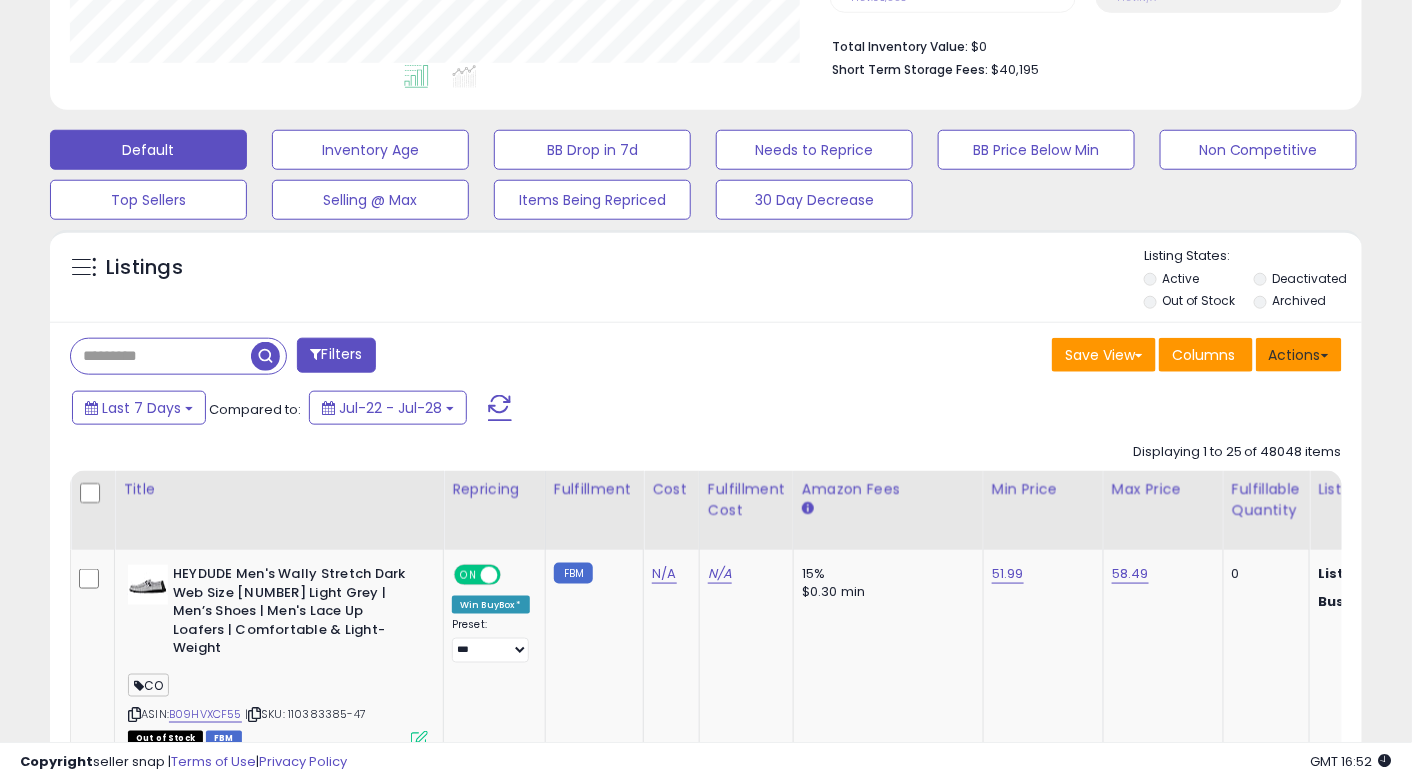 click on "Actions" at bounding box center [1299, 355] 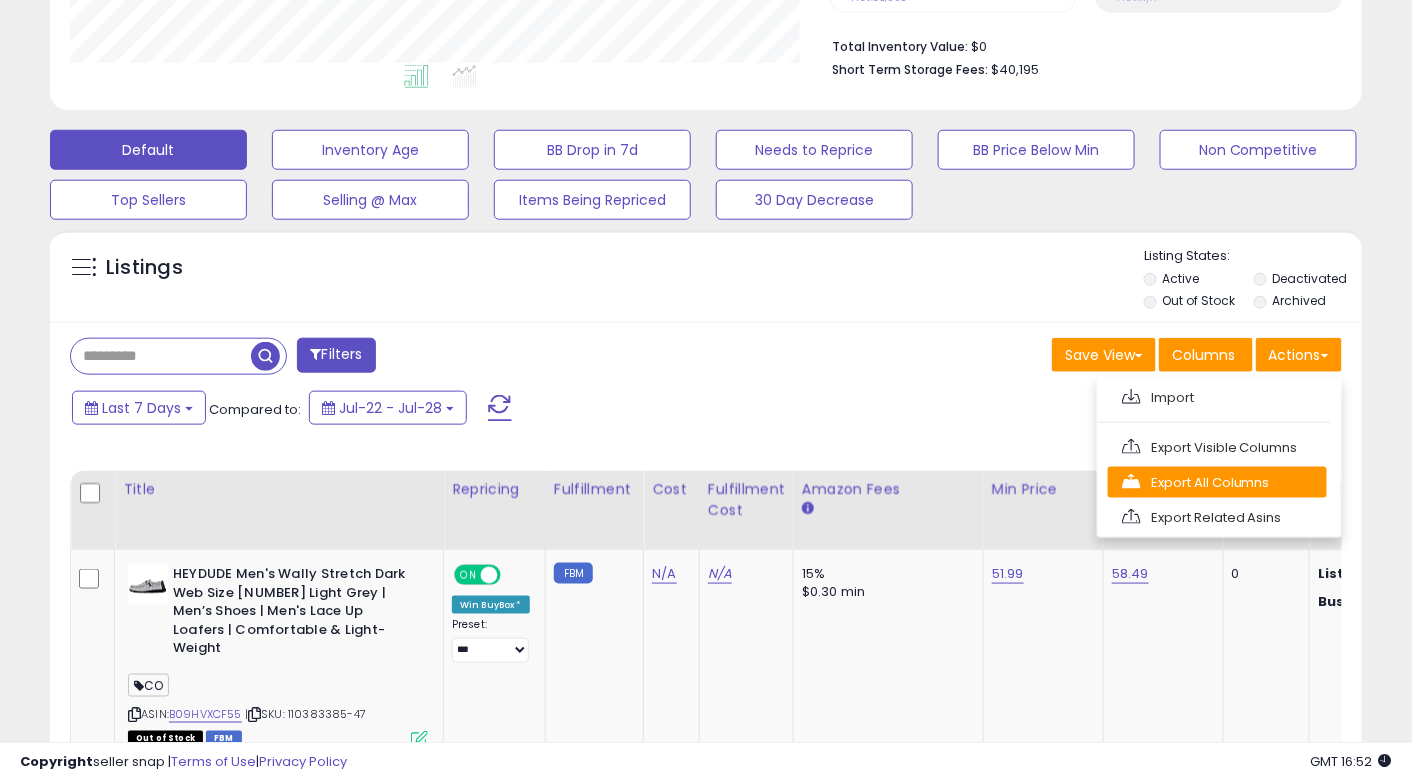 click on "Export All Columns" at bounding box center (1217, 482) 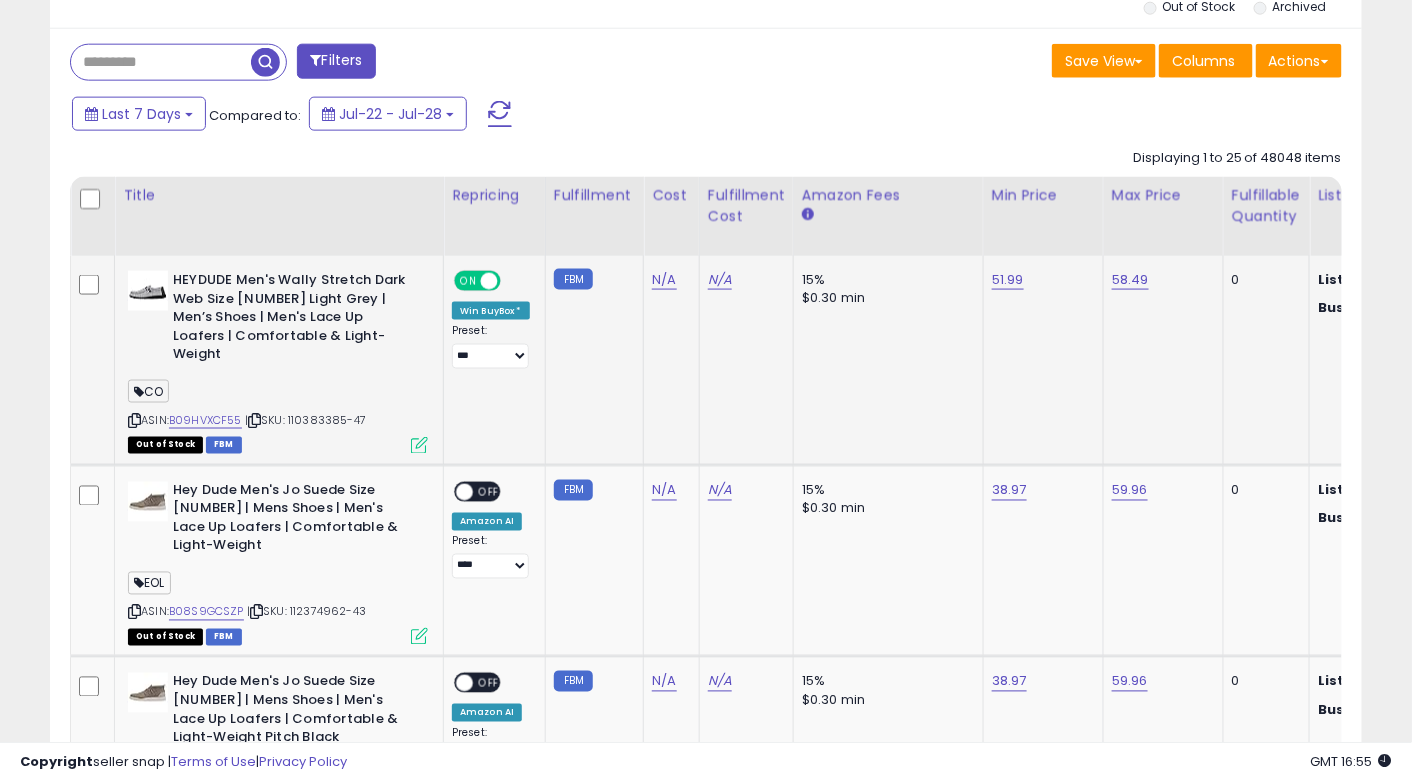 scroll, scrollTop: 900, scrollLeft: 0, axis: vertical 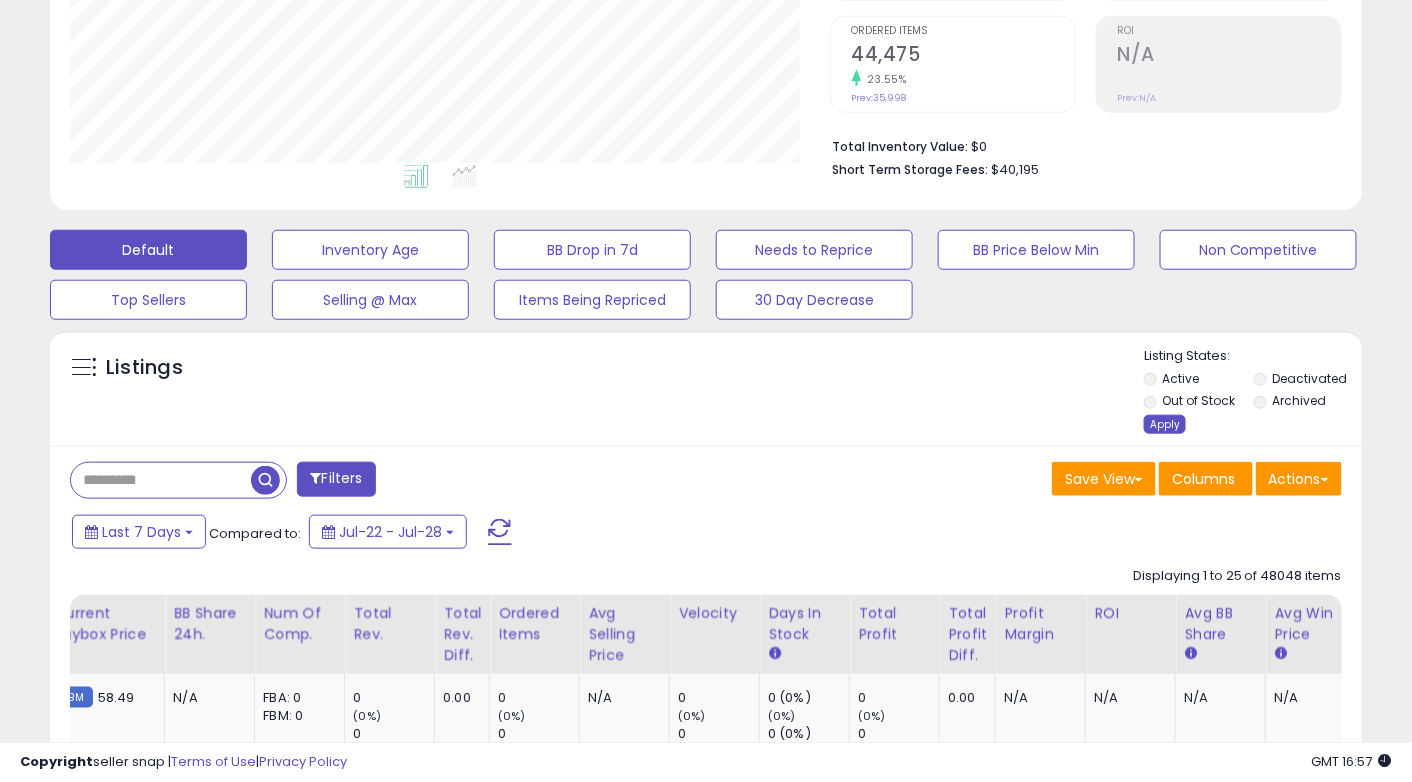 click on "Apply" at bounding box center [1165, 424] 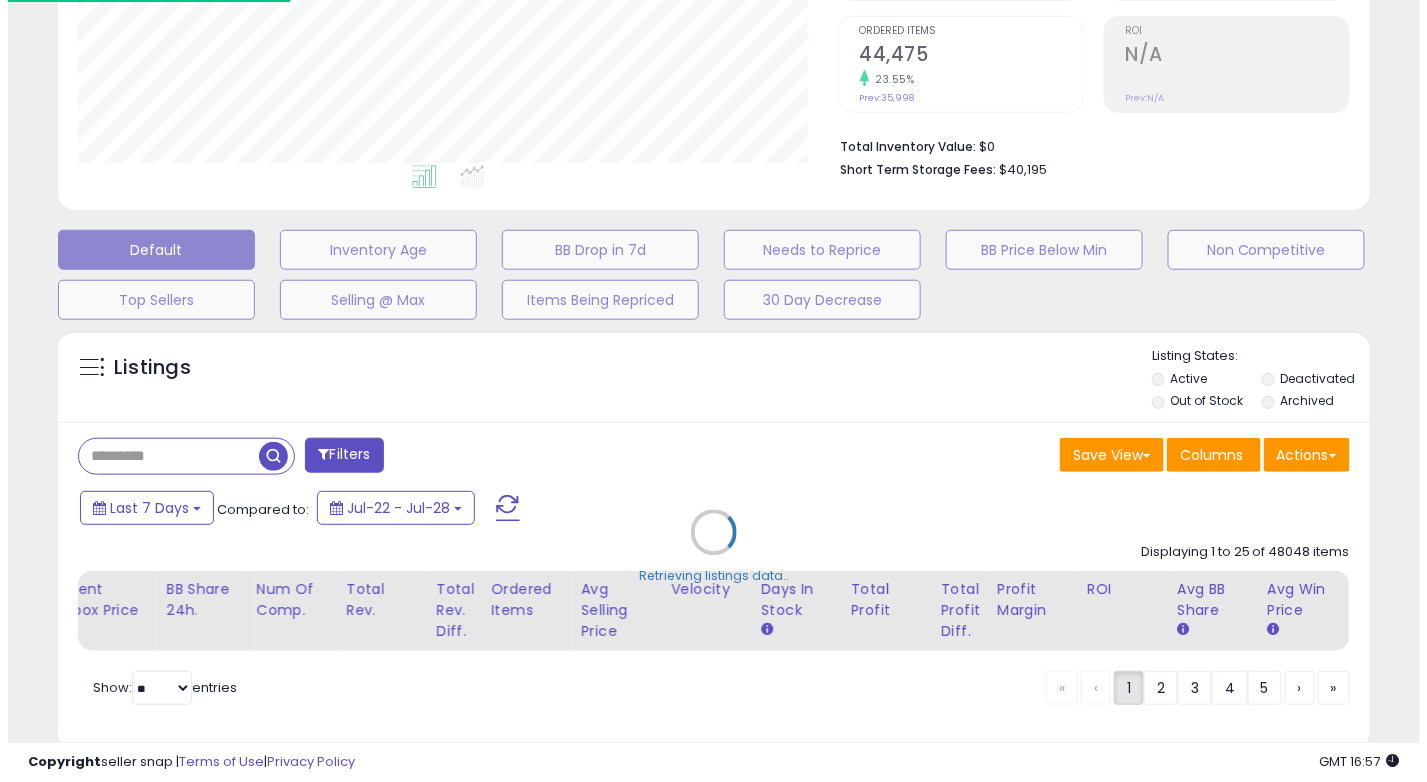 scroll, scrollTop: 999589, scrollLeft: 999231, axis: both 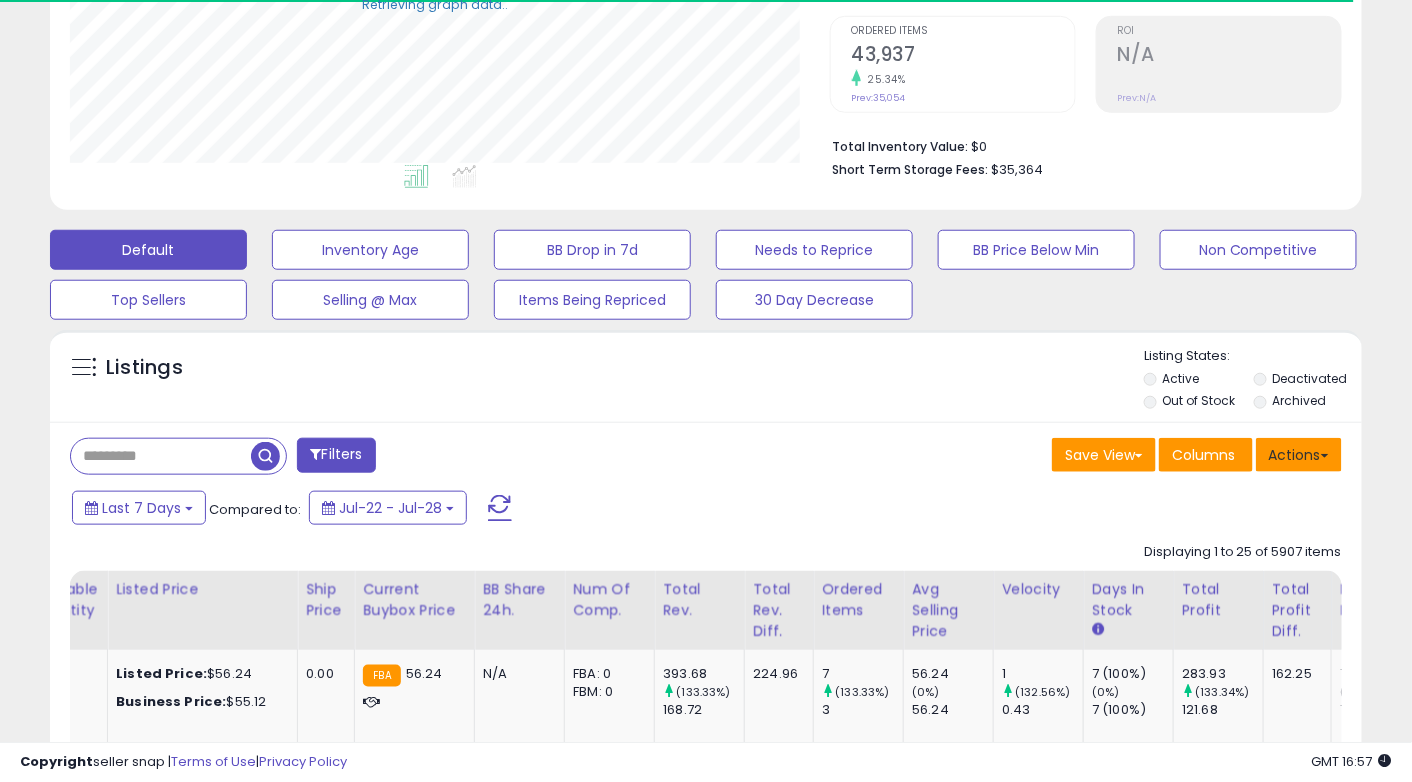 click on "Actions" at bounding box center [1299, 455] 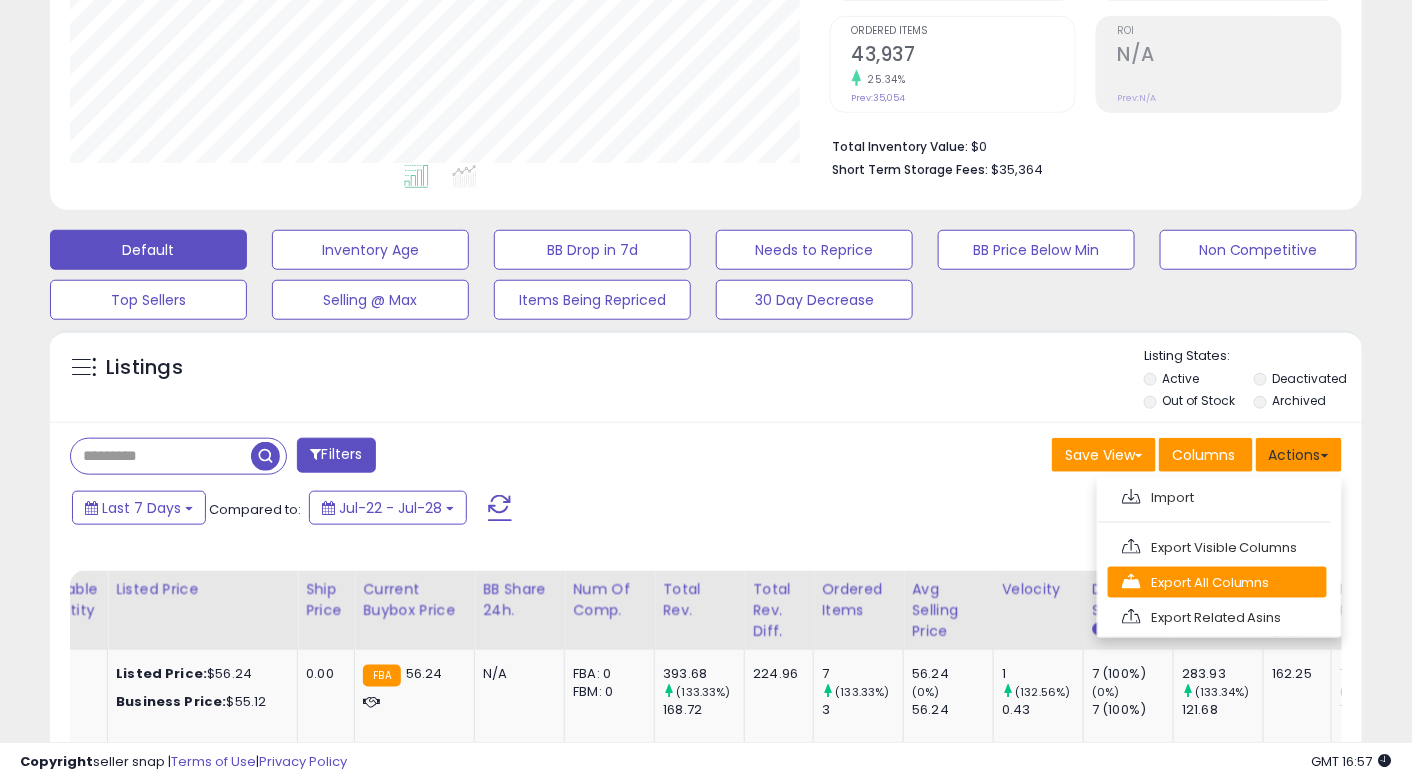 scroll, scrollTop: 999589, scrollLeft: 999240, axis: both 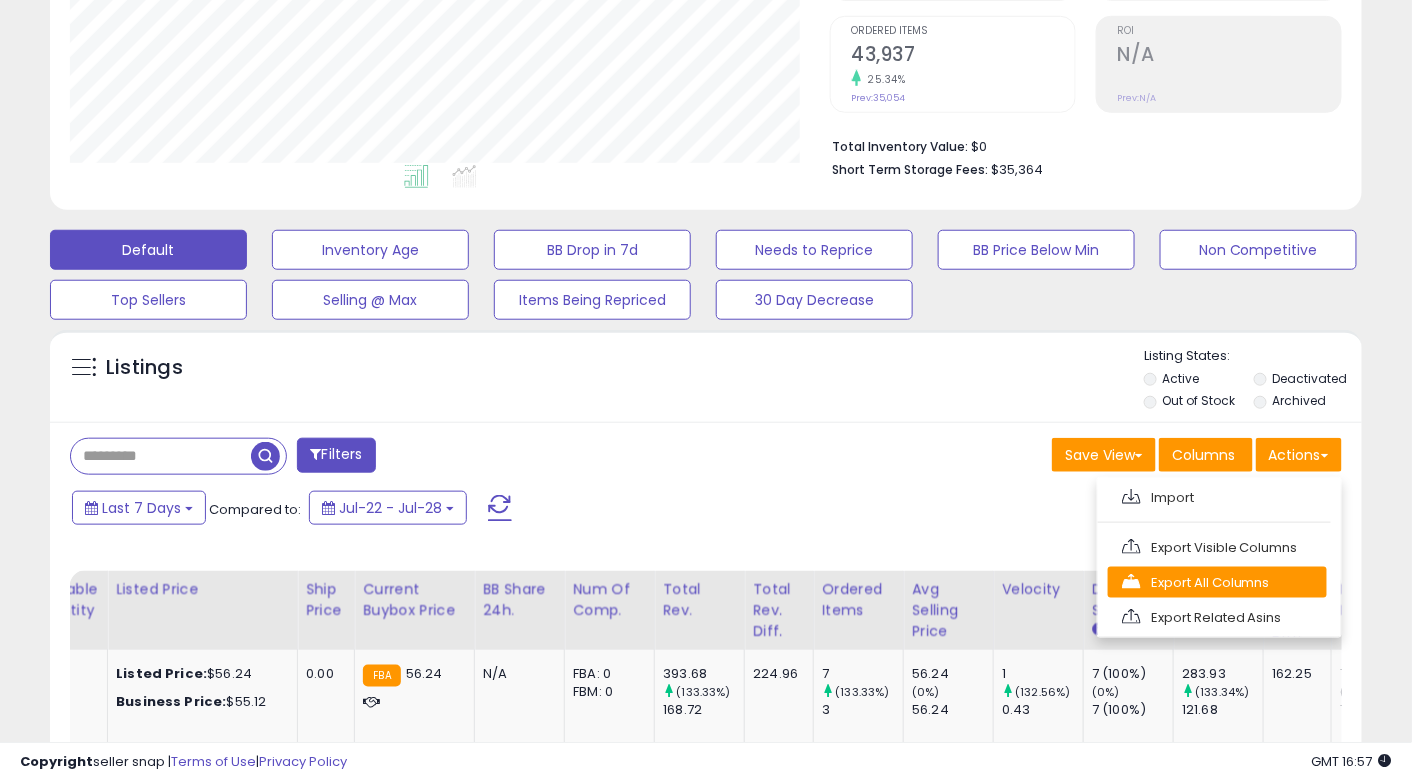 click on "Export All Columns" at bounding box center (1217, 582) 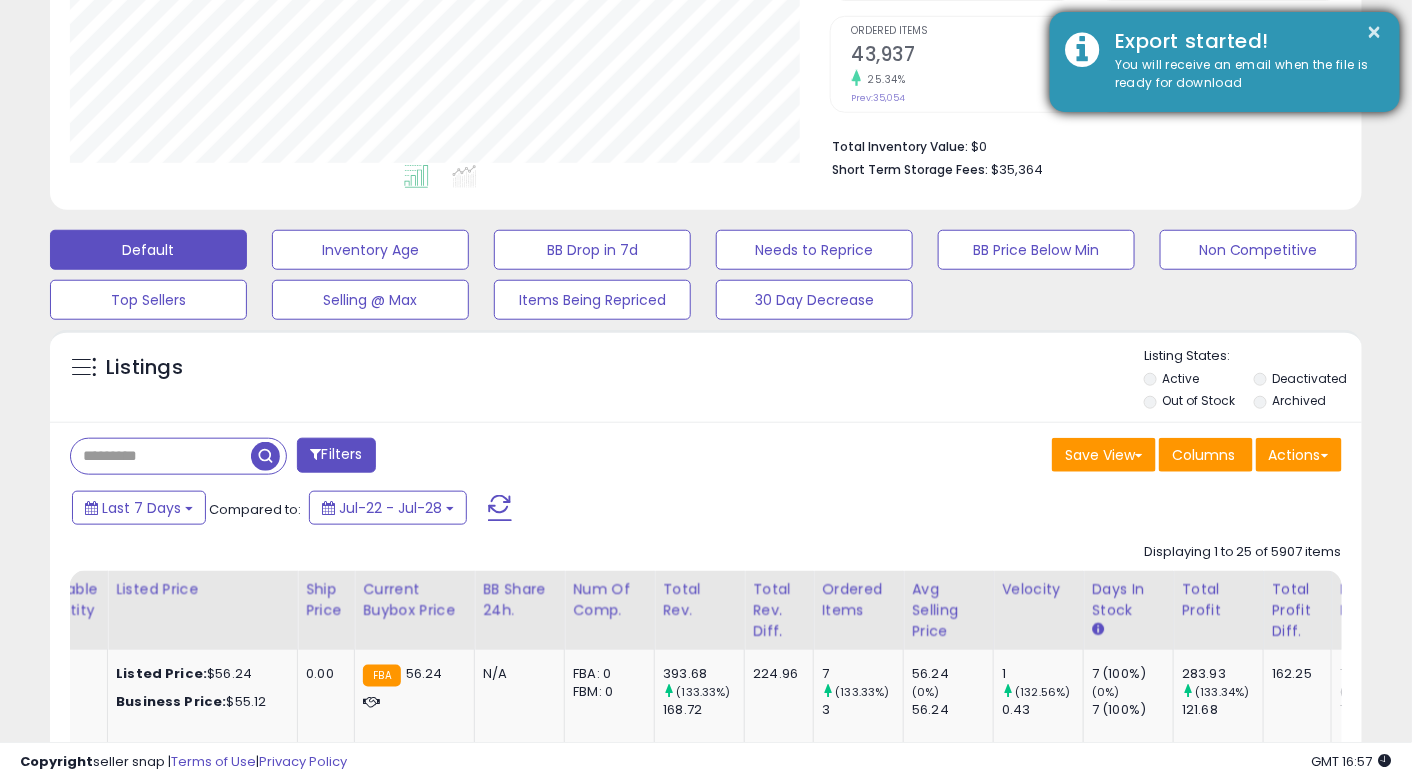 click on "You will receive an email when the file is ready for download" at bounding box center [1242, 74] 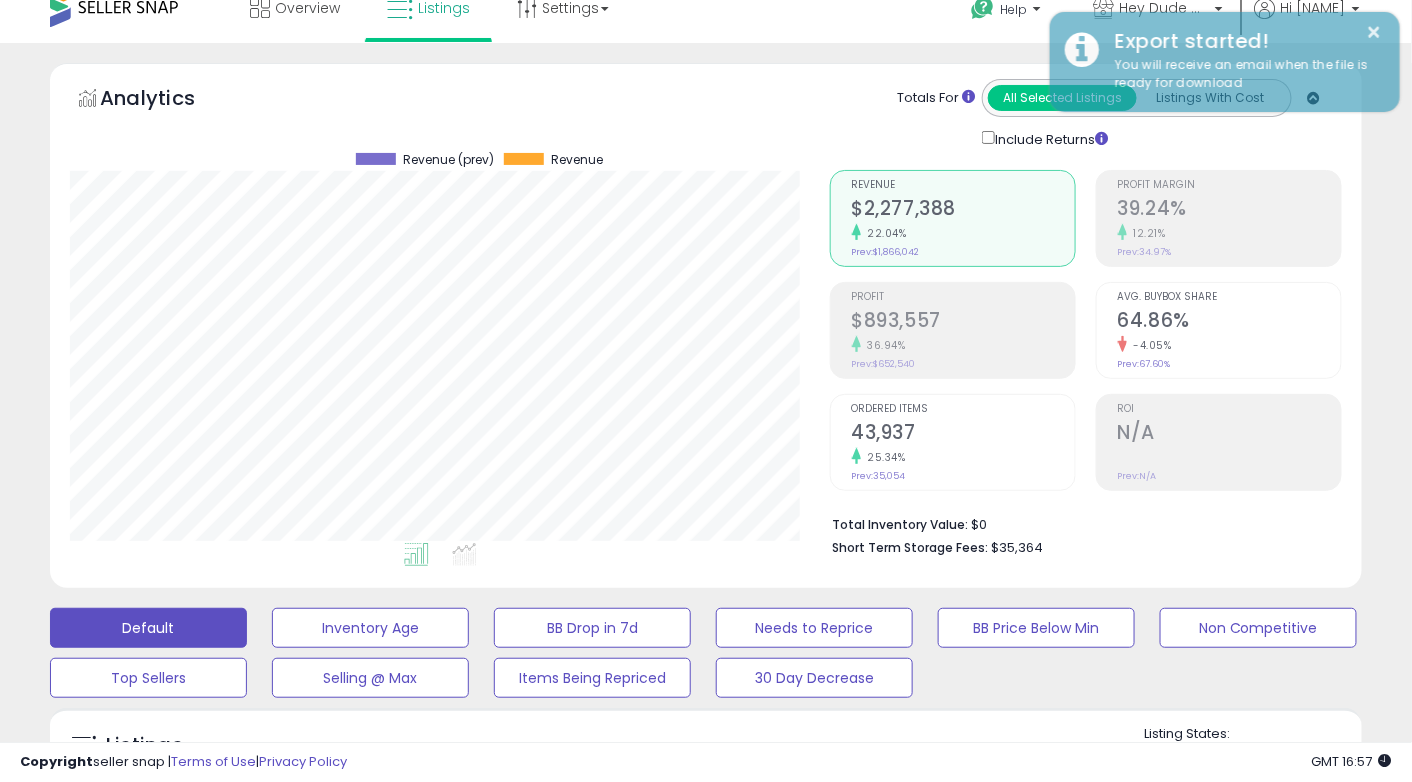 scroll, scrollTop: 0, scrollLeft: 0, axis: both 